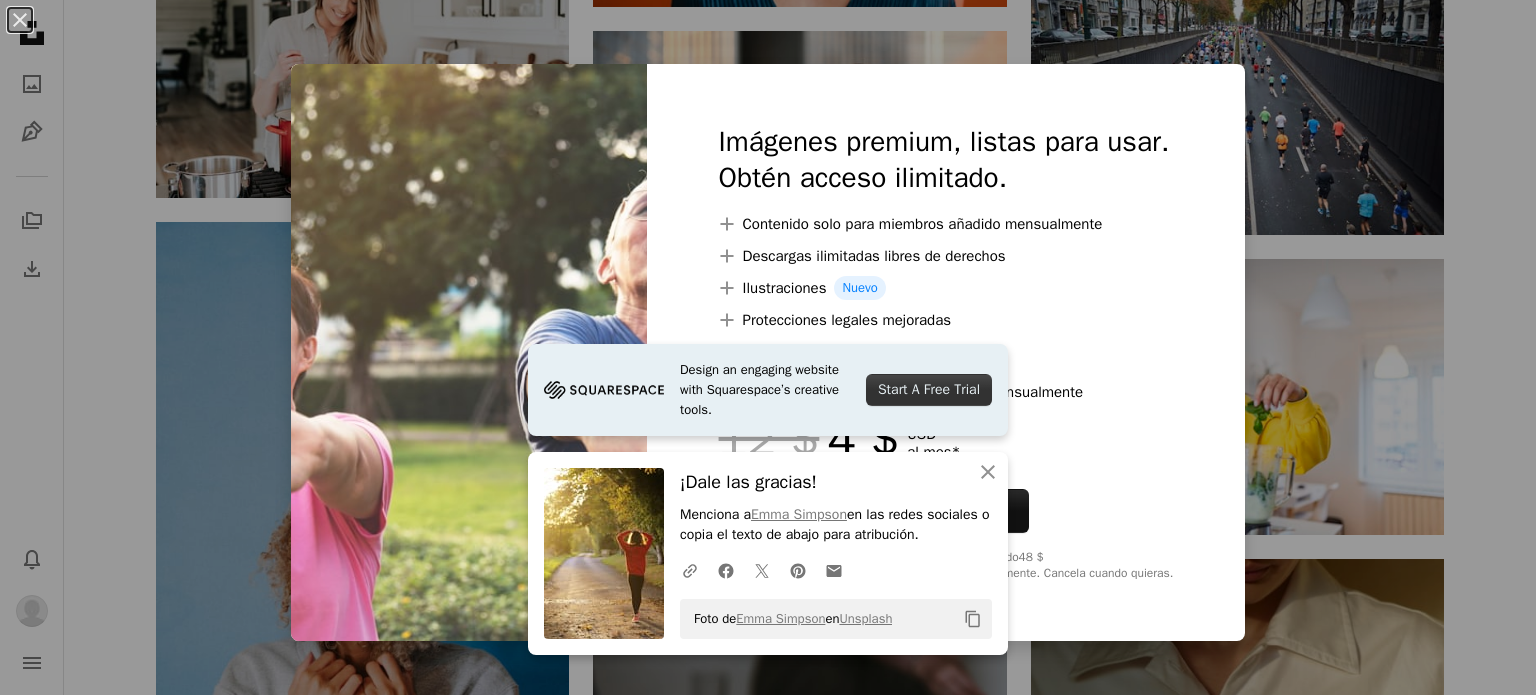 scroll, scrollTop: 0, scrollLeft: 0, axis: both 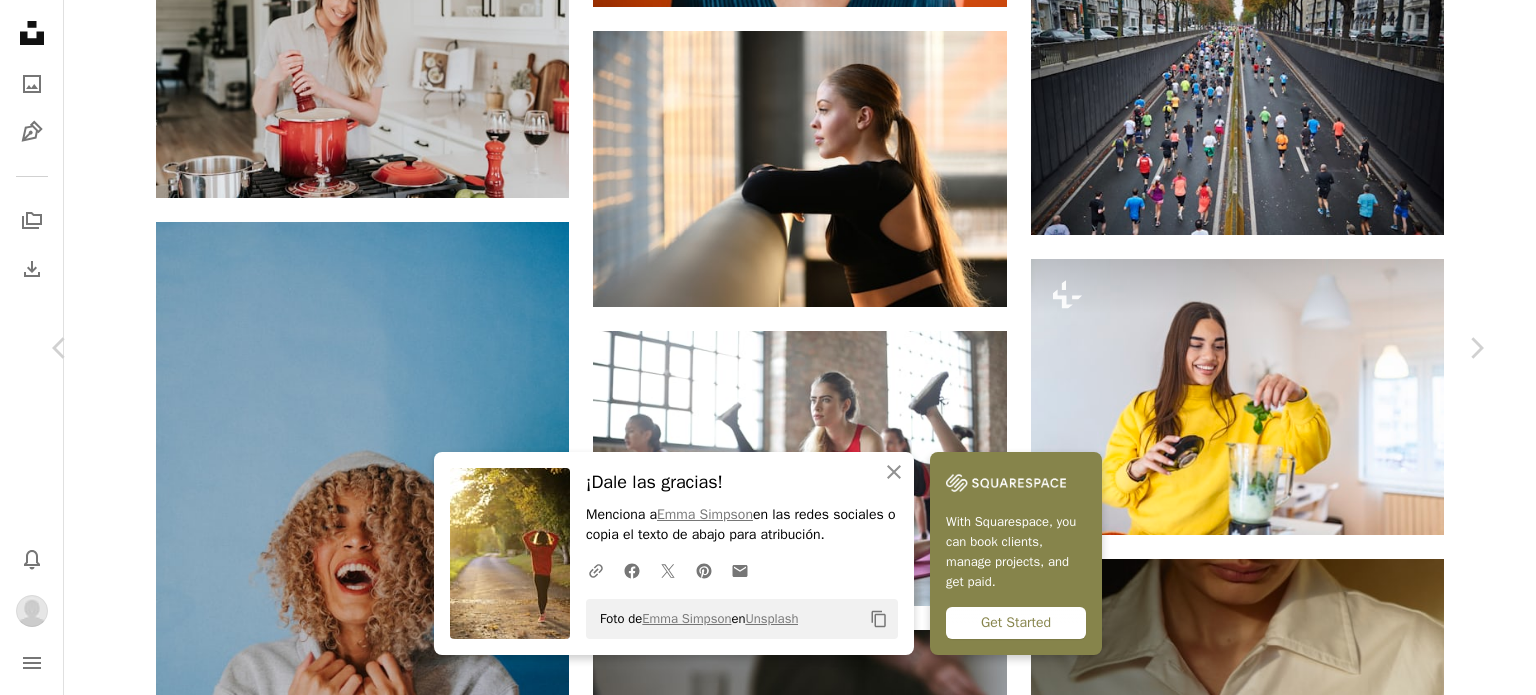 click on "An X shape Chevron left Chevron right An X shape Cerrar ¡Dale las gracias! Menciona a  [PERSON]  en las redes sociales o copia el texto de abajo para atribución. A URL sharing icon (chains) Facebook icon X (formerly Twitter) icon Pinterest icon An envelope Foto de  [PERSON]  en  Unsplash
Copy content With Squarespace, you can book clients, manage projects, and get paid. Get Started Emma Simpson Disponible para contratación A checkmark inside of a circle A heart A plus sign Descargar Chevron down Zoom in Visualizaciones 52.997.323 Descargas 503.242 Presentado en Fotos ,  Salud y bienestar A forward-right arrow Compartir Info icon Información More Actions A map marker West Sussex, United Kingdom Calendar outlined Publicado el  24 de octubre de 2016 Camera Canon, EOS 6D Safety Uso gratuito bajo la  Licencia Unsplash bosque muchacha camino otoño sol caer hembra hierba corriente árboles andante luz del sol dama campo corredor Atrás soledad Hojas de oro mujer Humano  |  Ver más en iStock" at bounding box center (768, 8098) 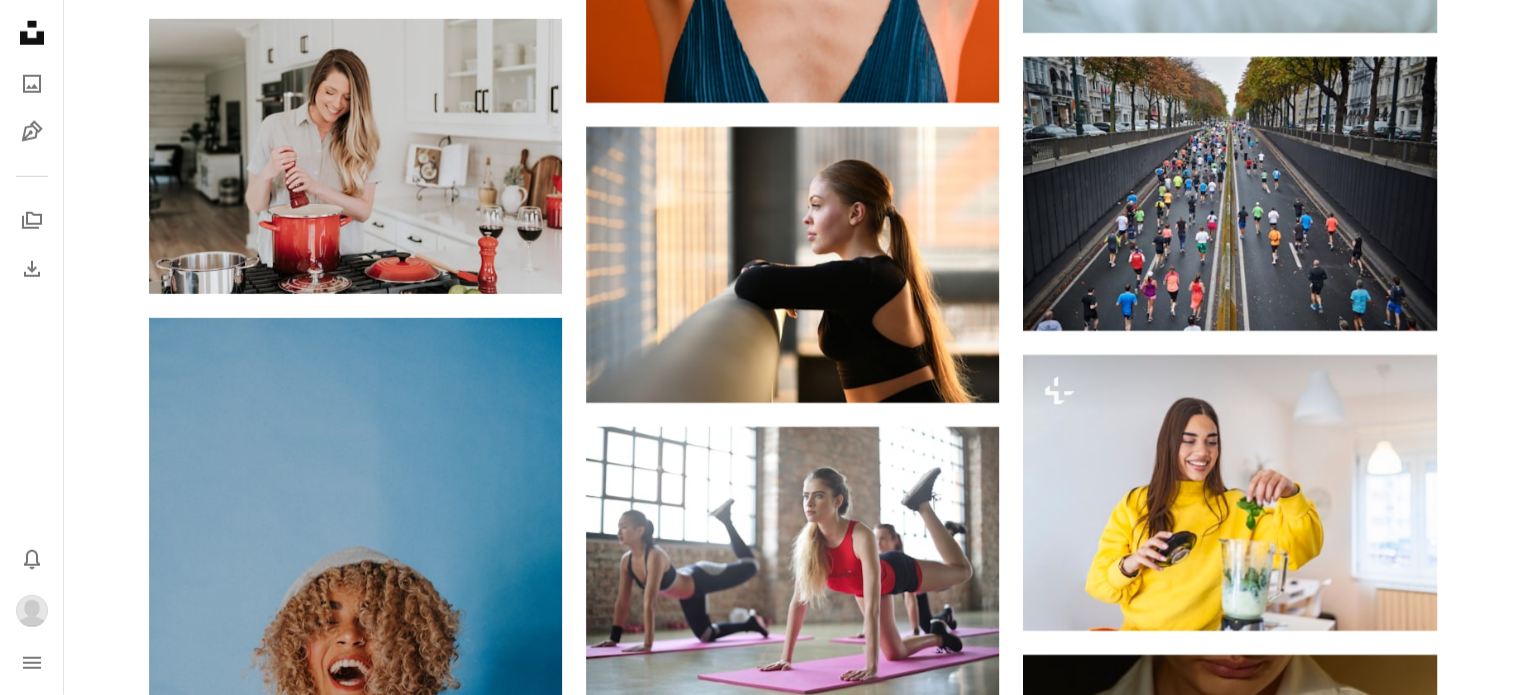 scroll, scrollTop: 5800, scrollLeft: 0, axis: vertical 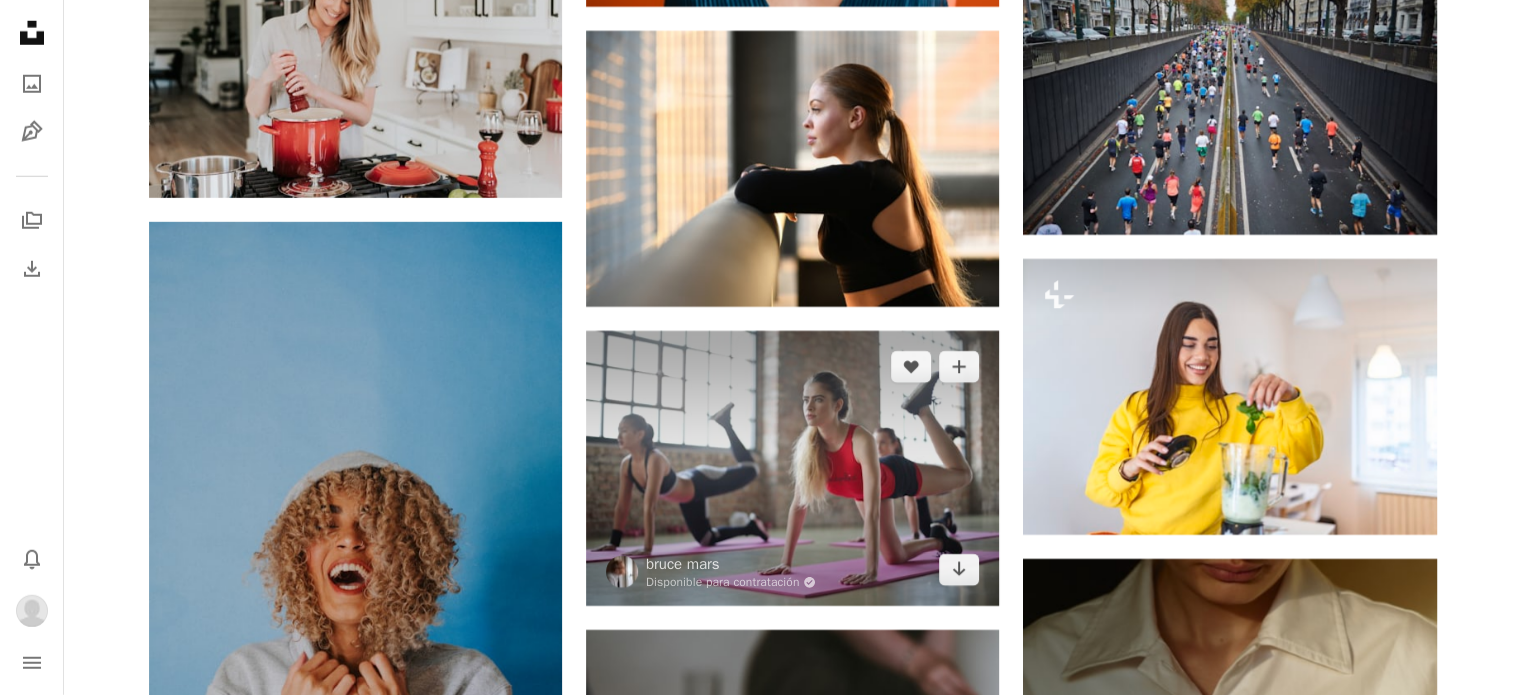 click at bounding box center [792, 468] 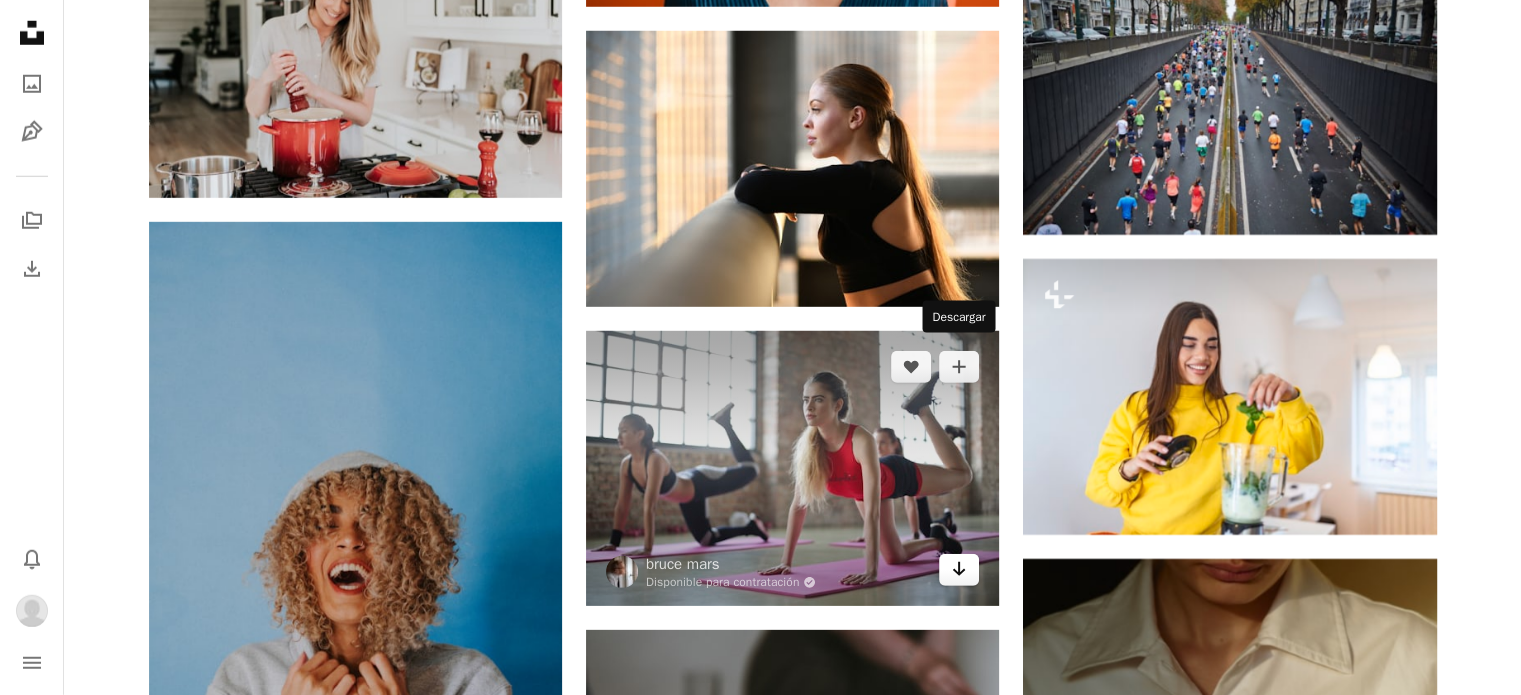 click on "Arrow pointing down" 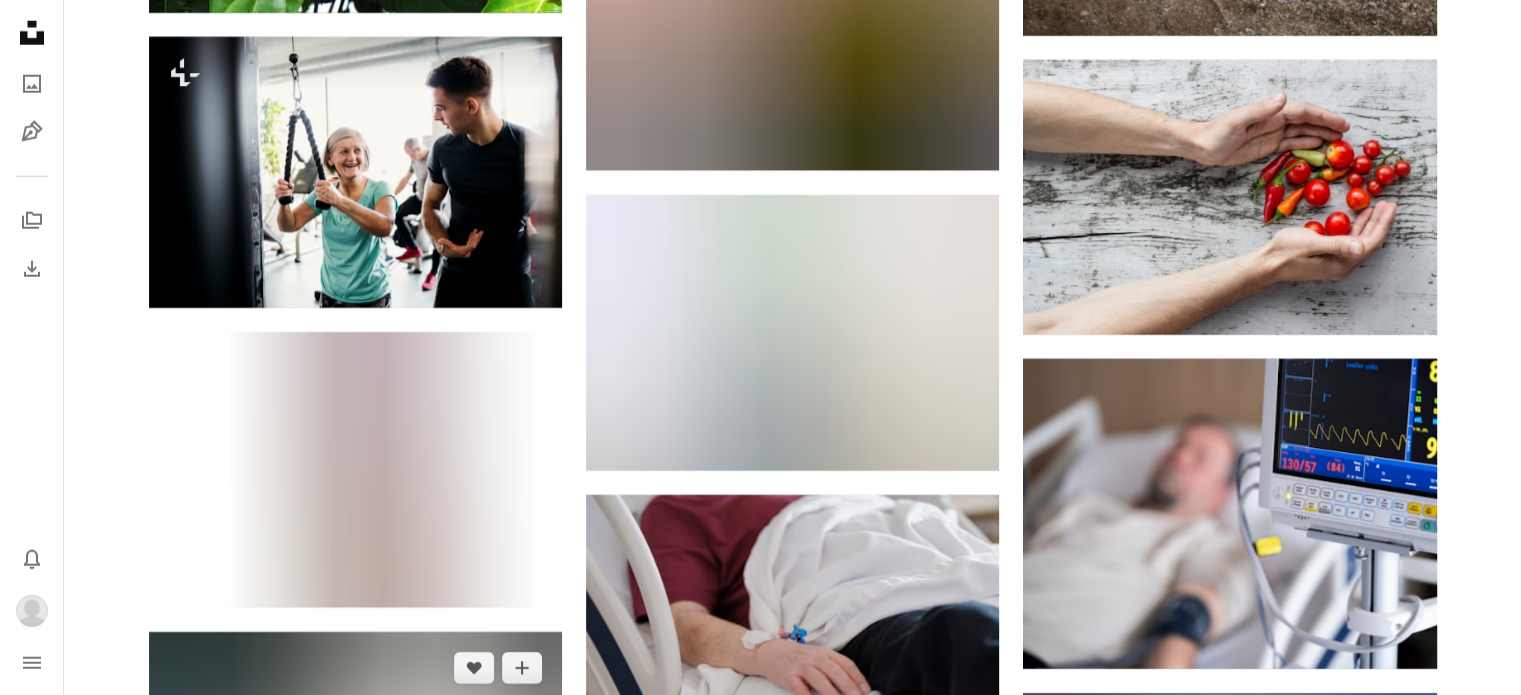 scroll, scrollTop: 13400, scrollLeft: 0, axis: vertical 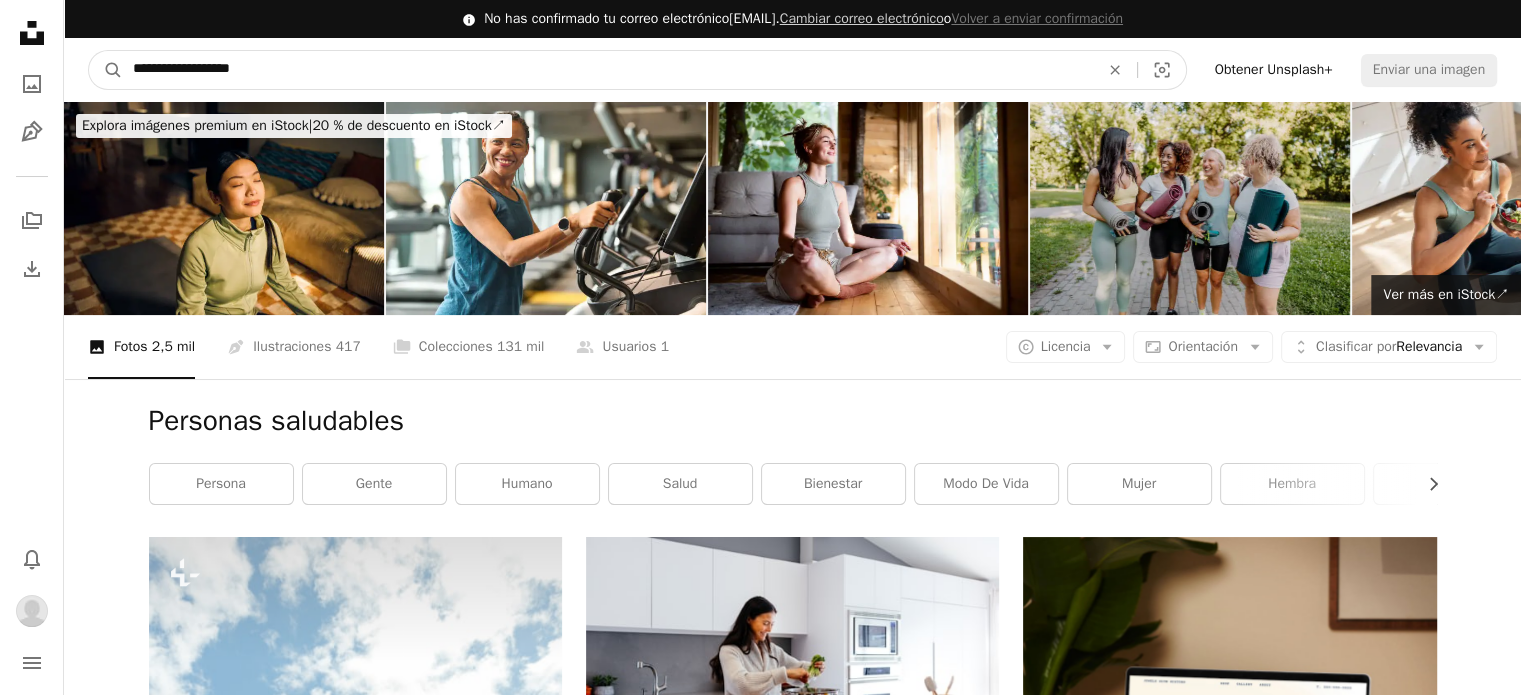 click on "**********" at bounding box center (608, 70) 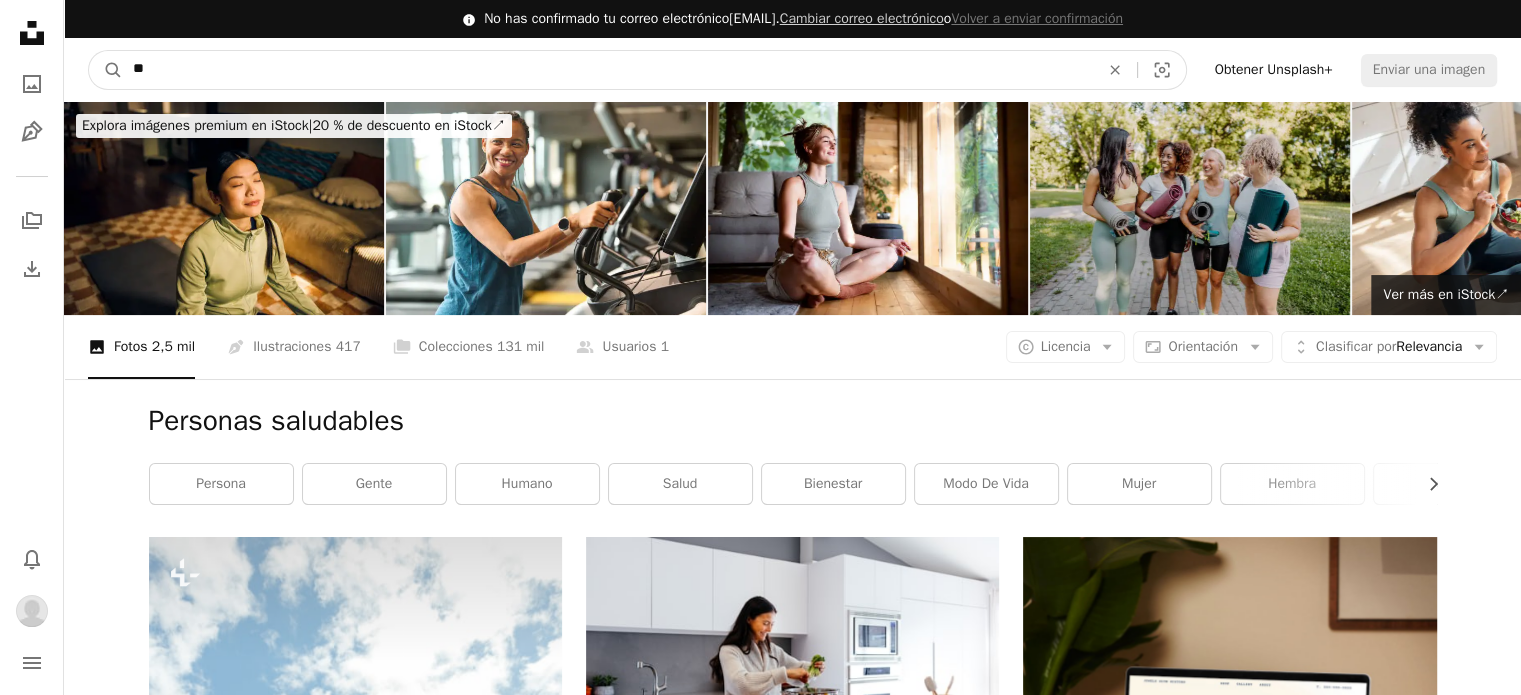 type on "*" 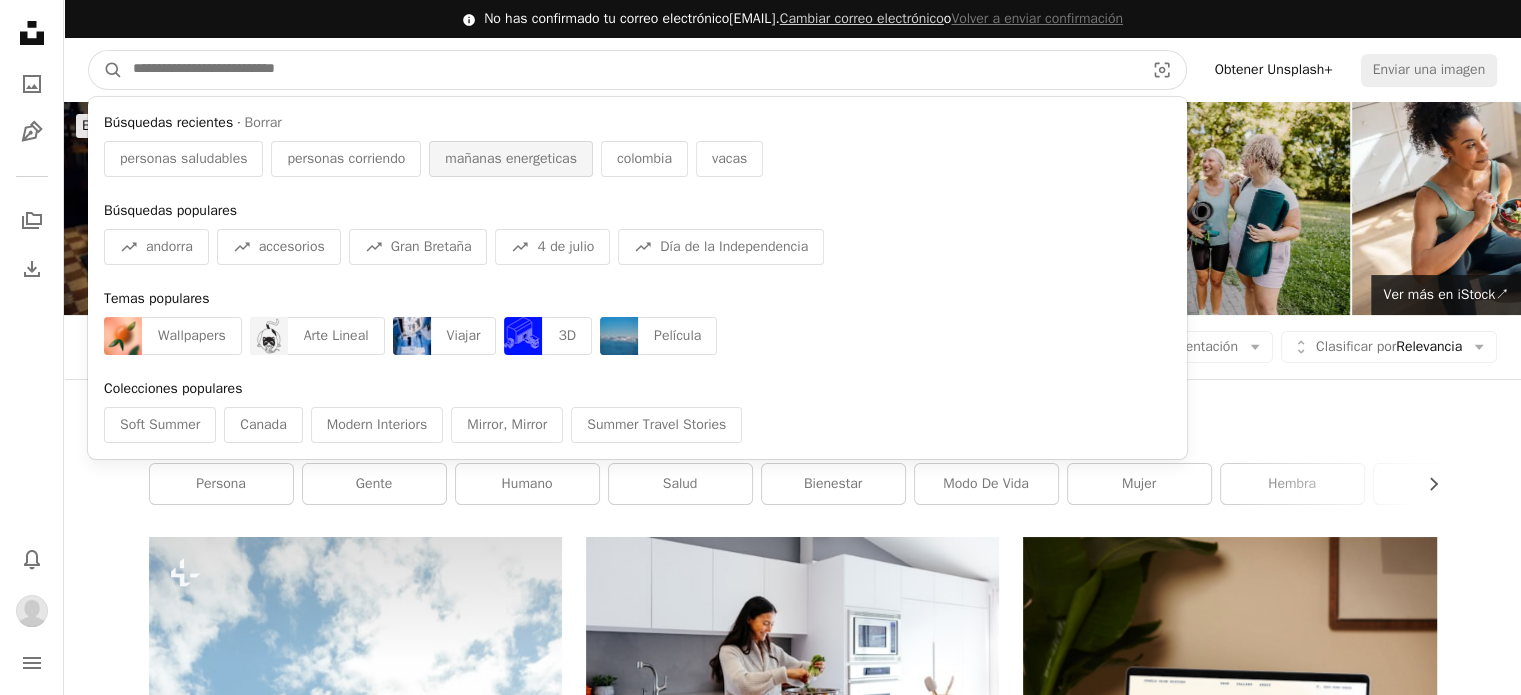type 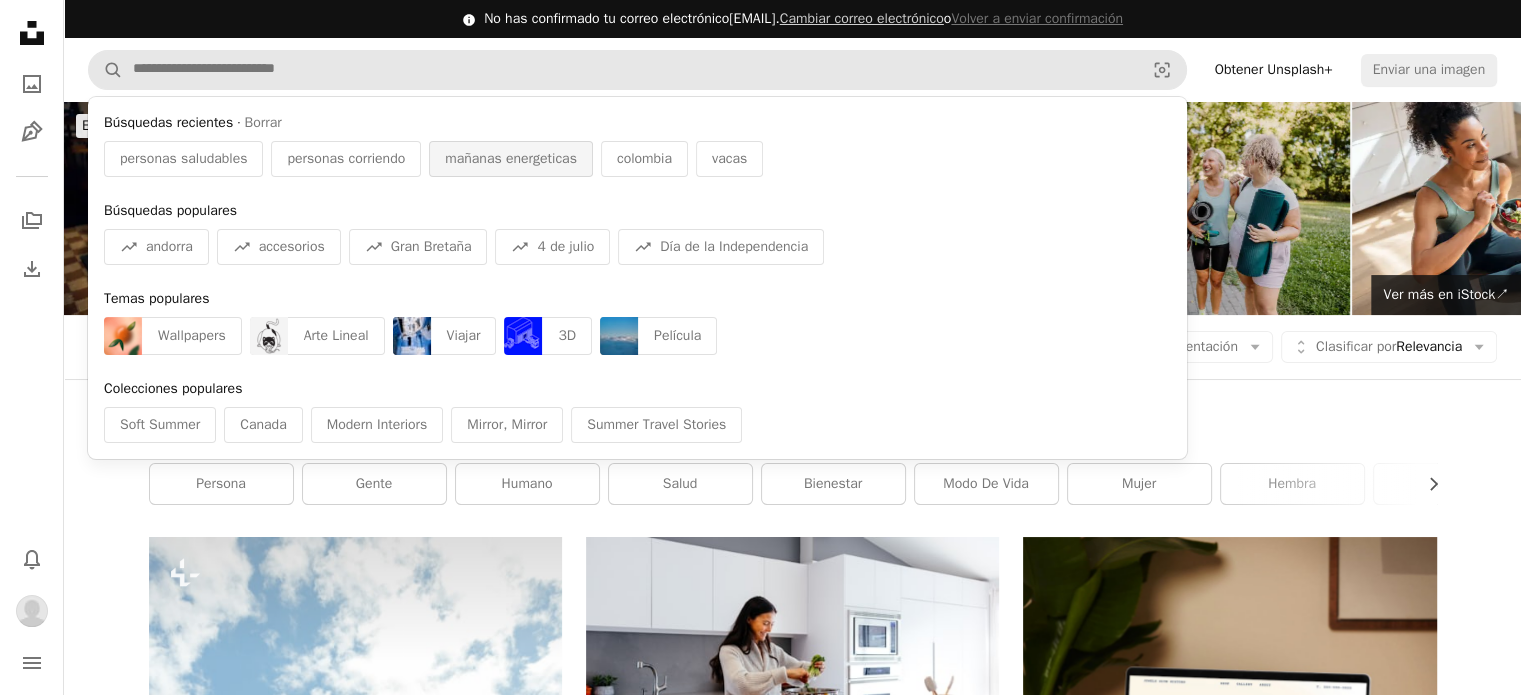 click on "mañanas energeticas" at bounding box center (511, 159) 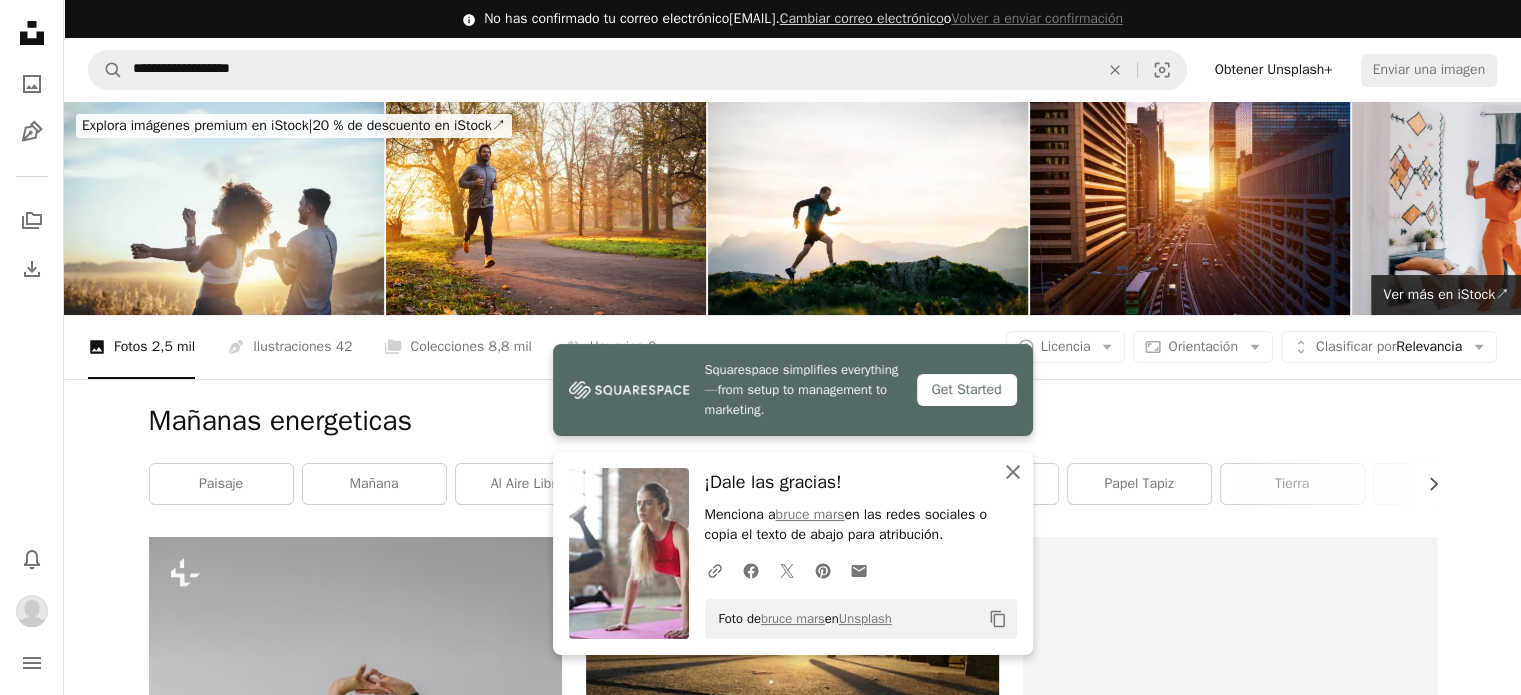 scroll, scrollTop: 0, scrollLeft: 0, axis: both 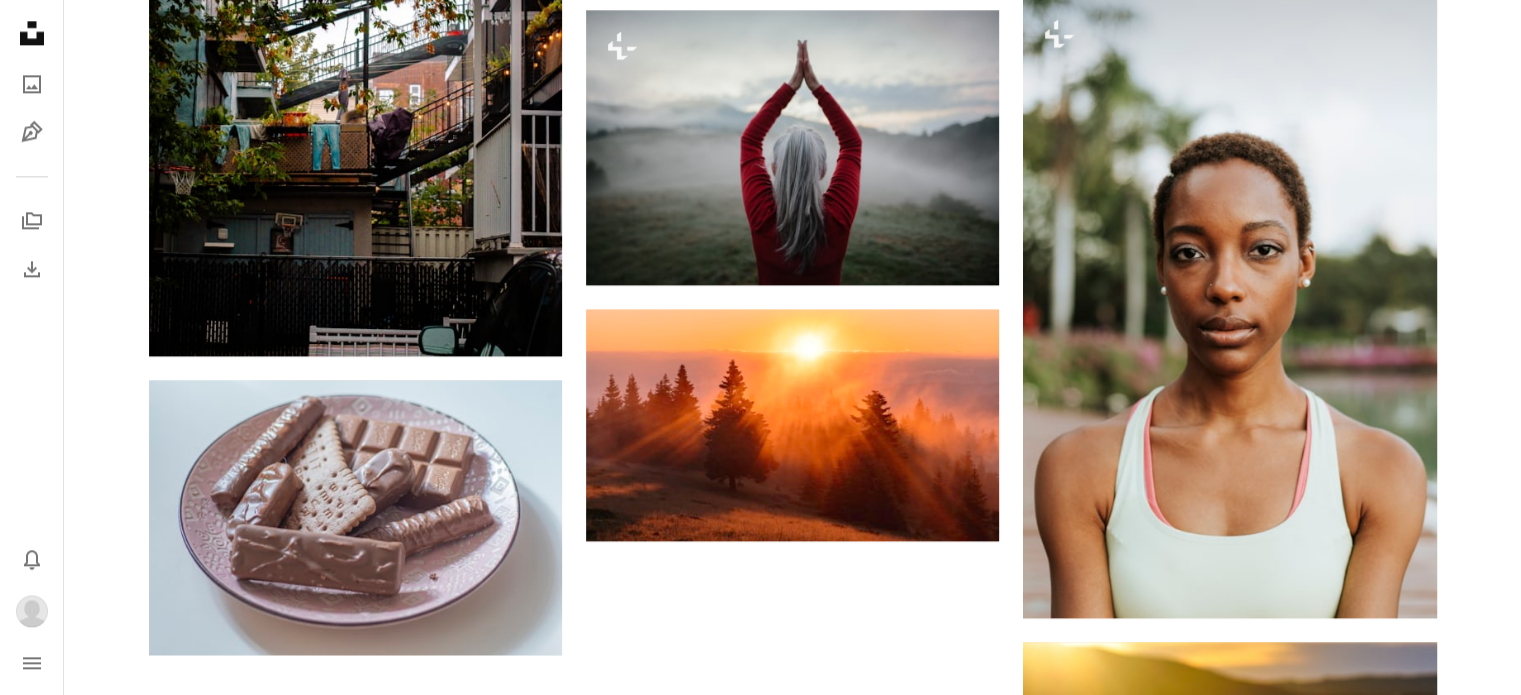 click on "Cargar más" at bounding box center (793, 1342) 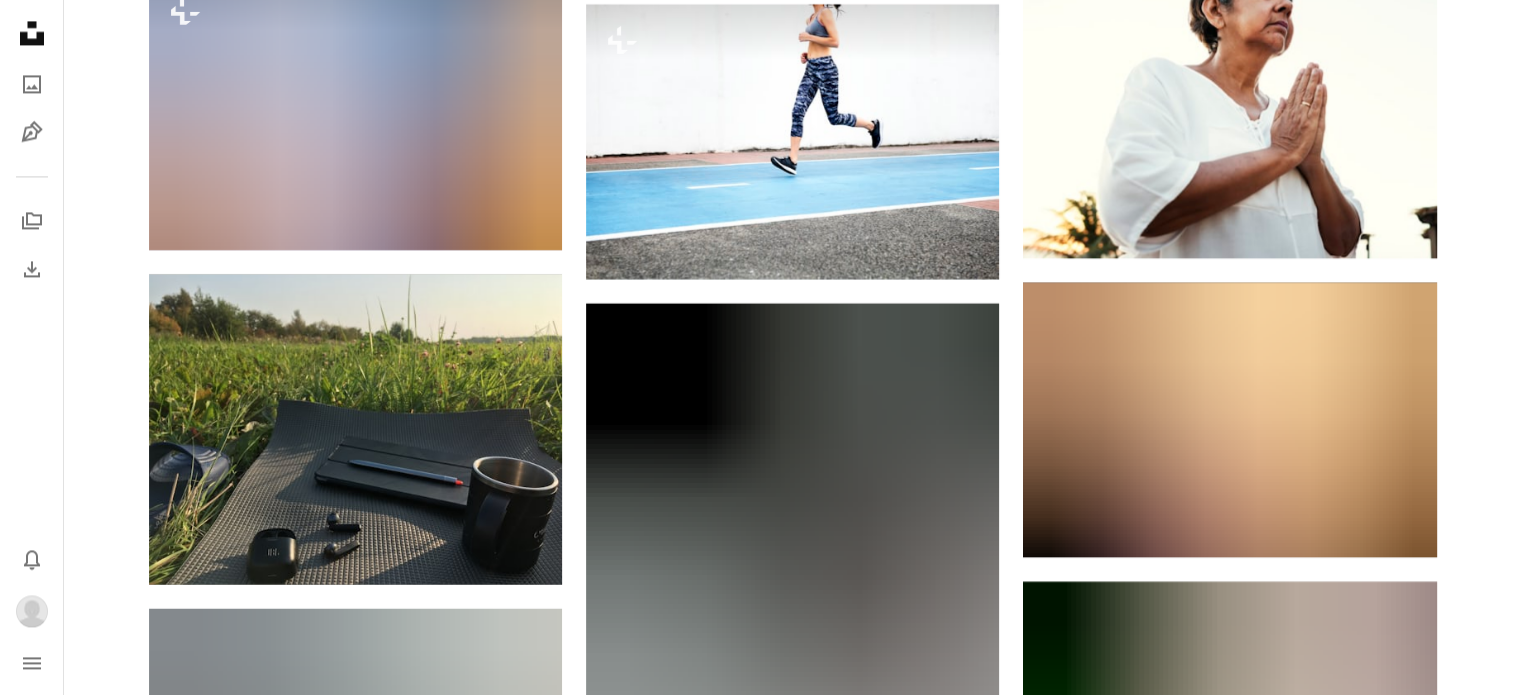 scroll, scrollTop: 11200, scrollLeft: 0, axis: vertical 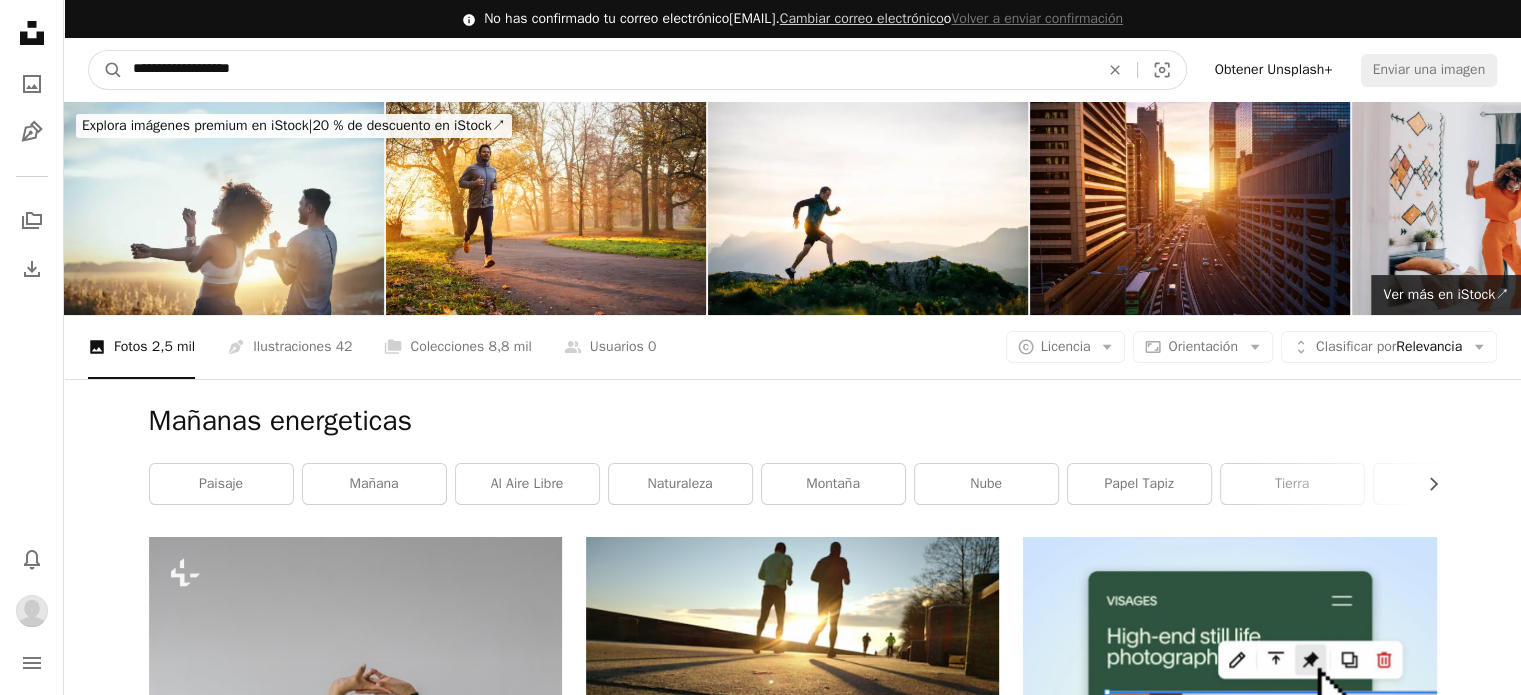 drag, startPoint x: 436, startPoint y: 58, endPoint x: 120, endPoint y: 34, distance: 316.9101 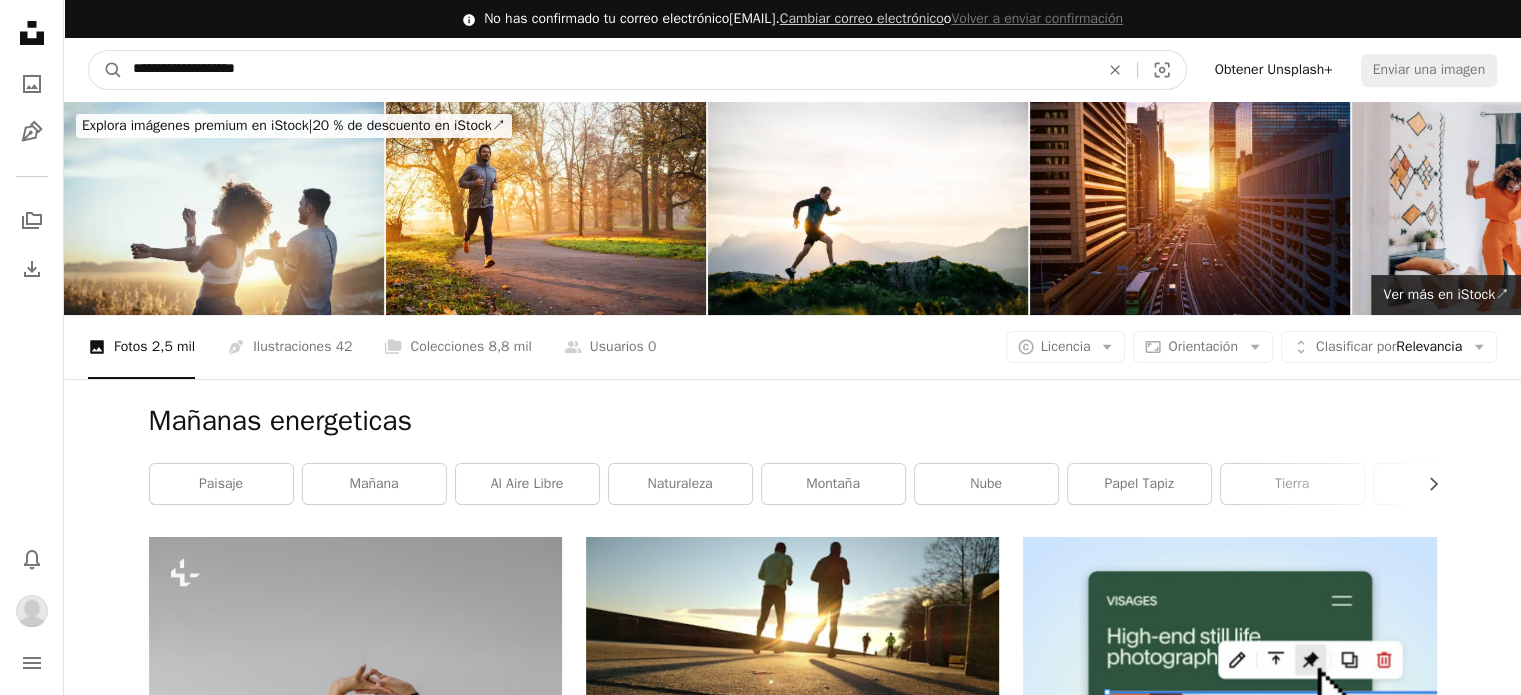 type on "**********" 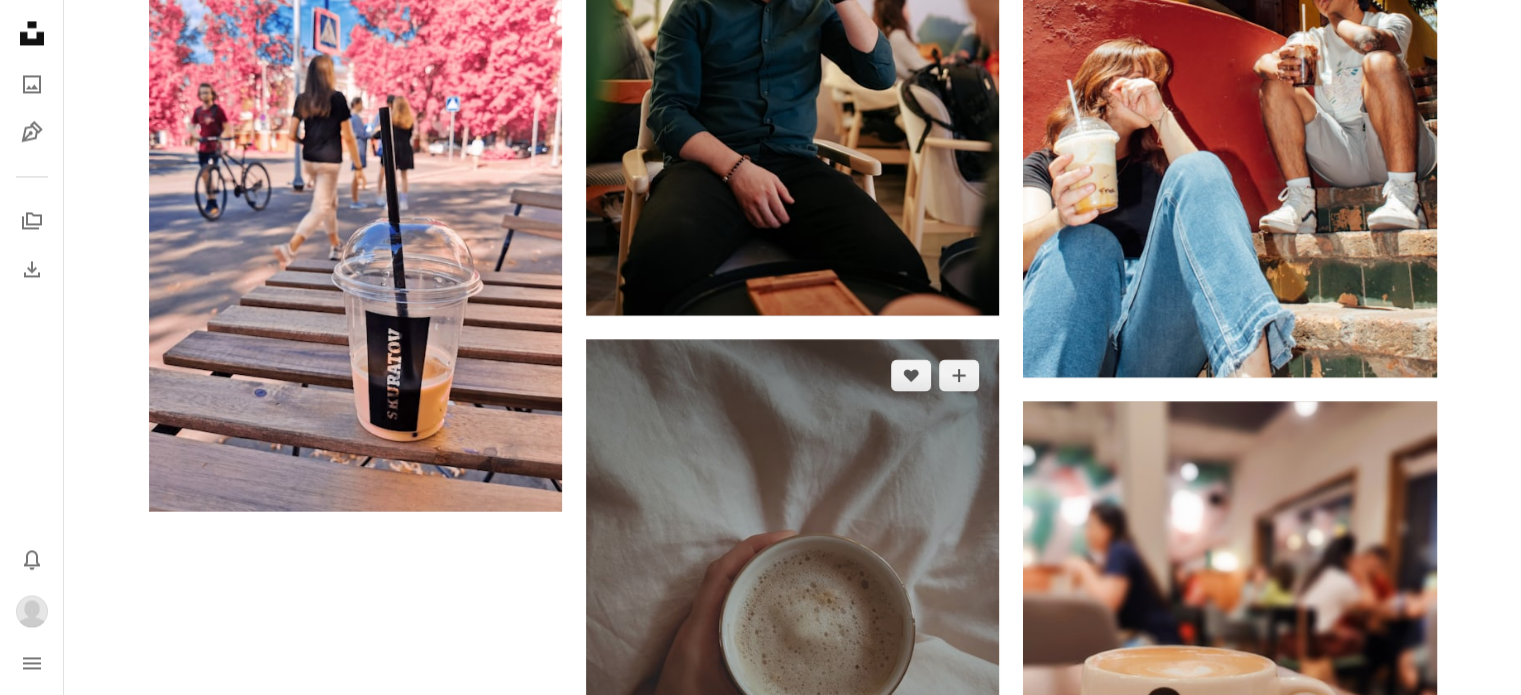 scroll, scrollTop: 3800, scrollLeft: 0, axis: vertical 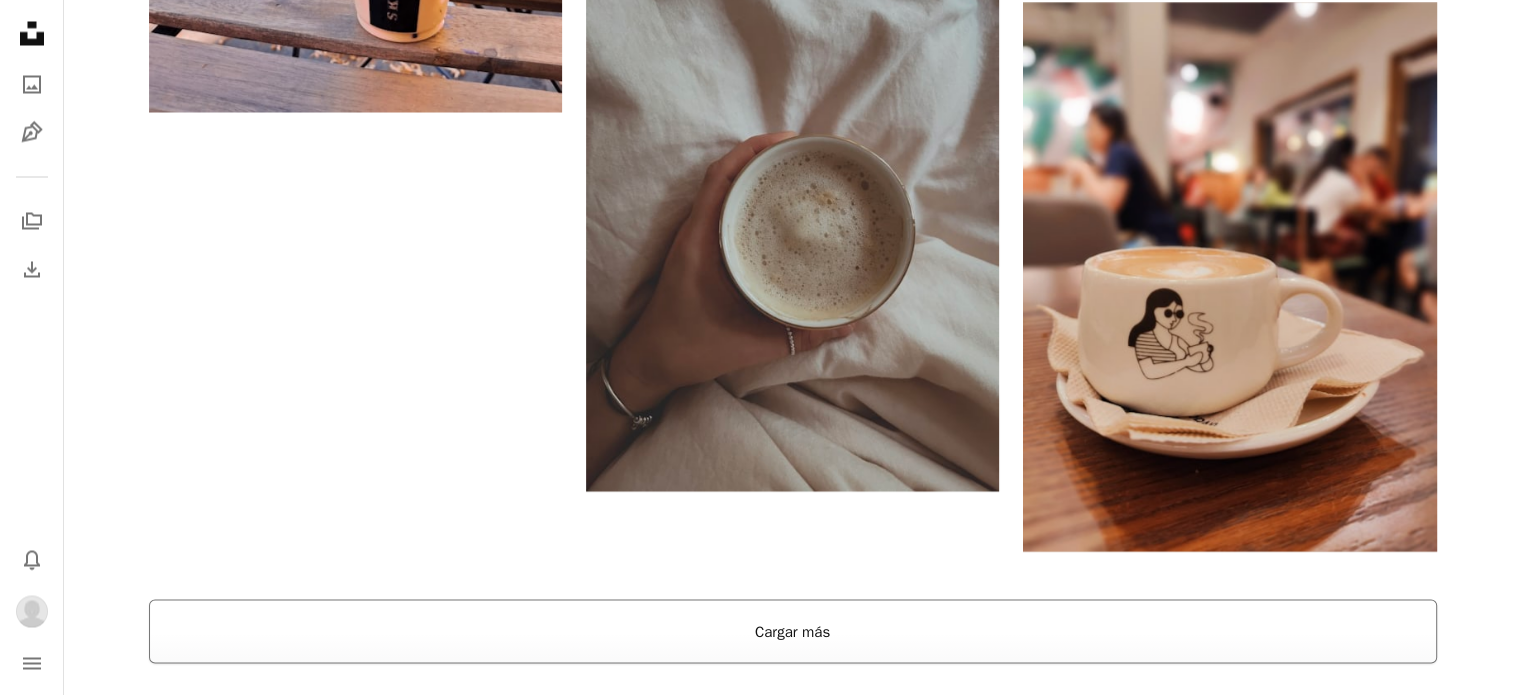 click on "Cargar más" at bounding box center (793, 631) 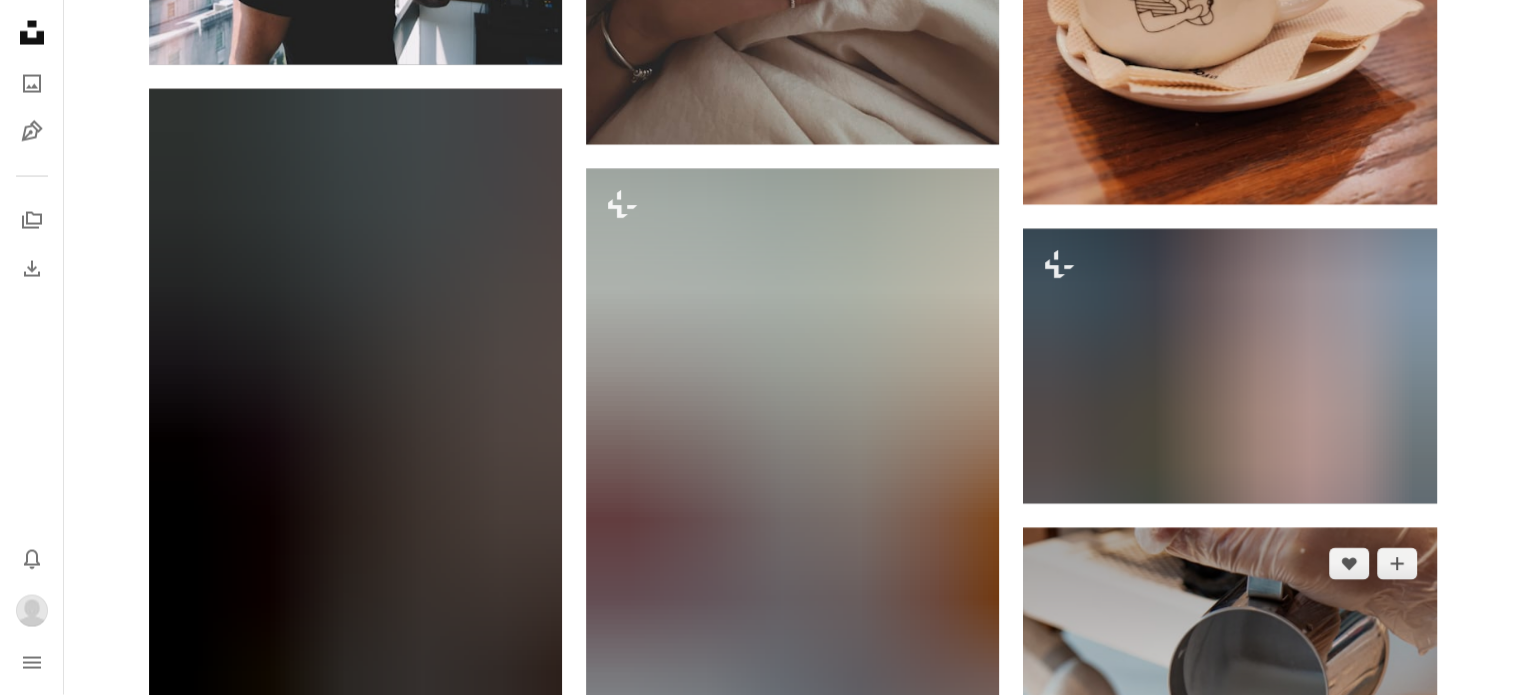 scroll, scrollTop: 4400, scrollLeft: 0, axis: vertical 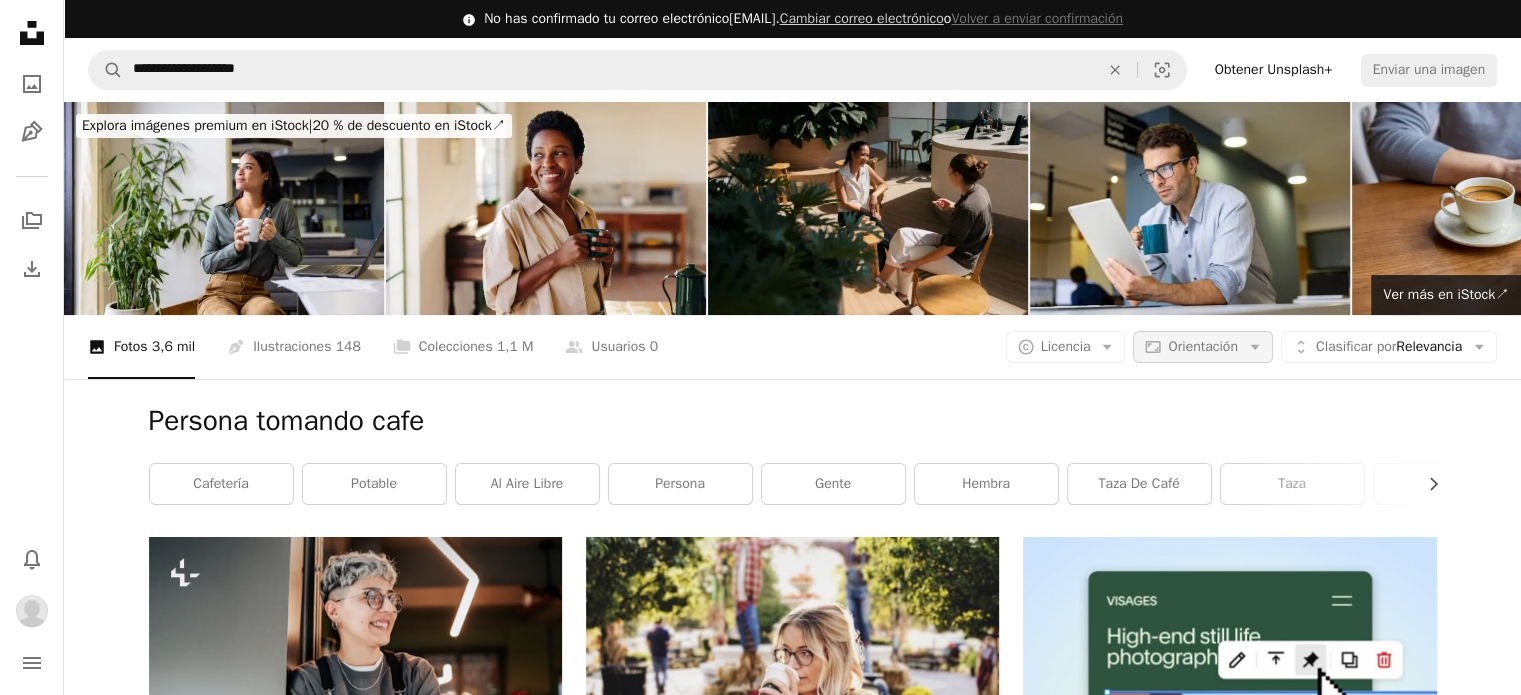 click on "Orientación" at bounding box center [1202, 346] 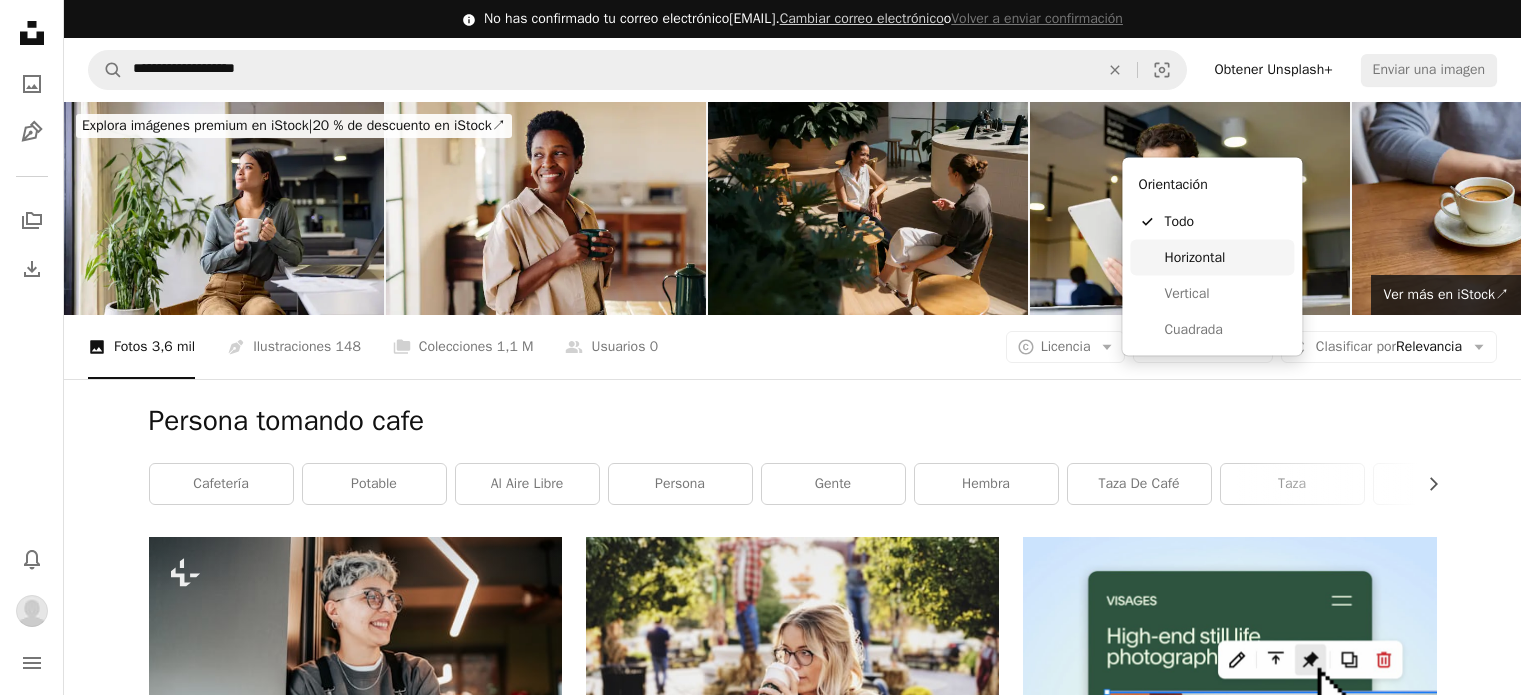 click on "Horizontal" at bounding box center [1225, 258] 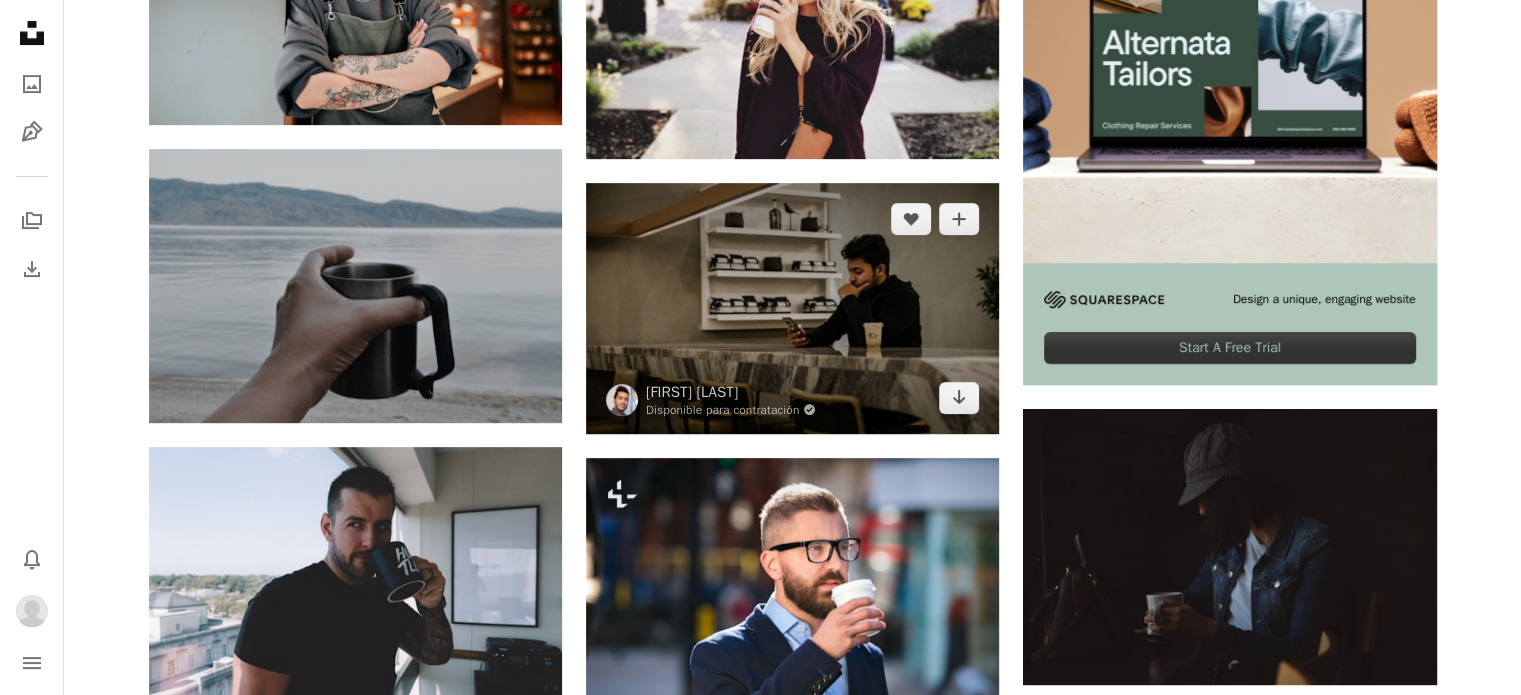 scroll, scrollTop: 700, scrollLeft: 0, axis: vertical 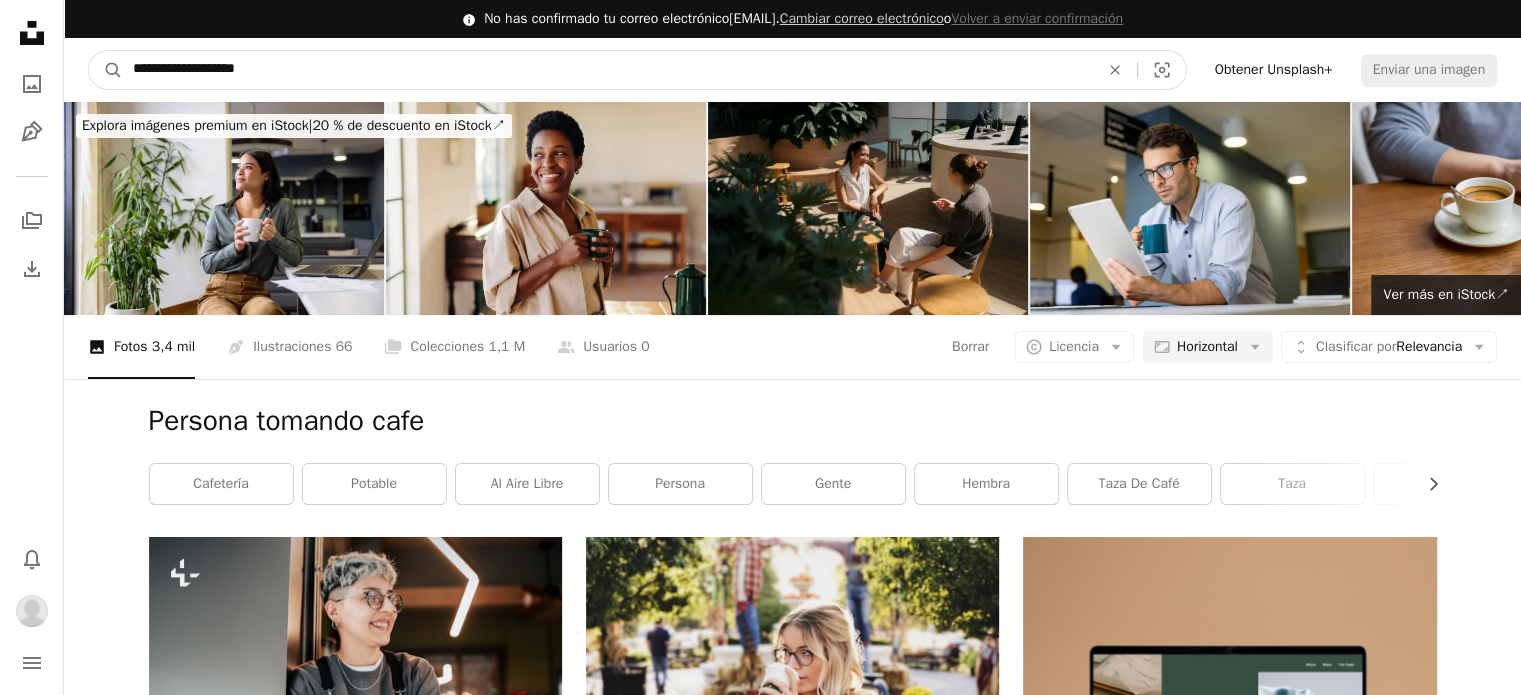 click on "**********" at bounding box center [608, 70] 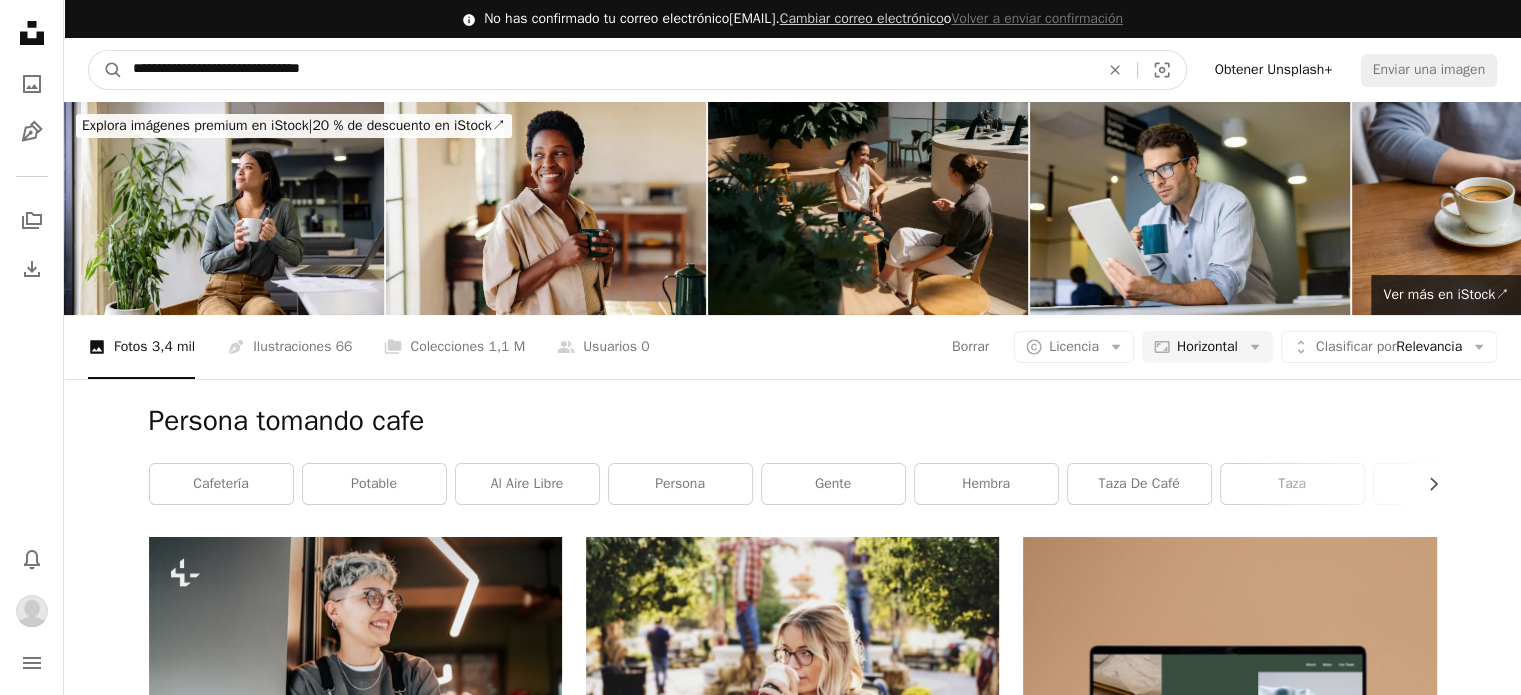 type on "**********" 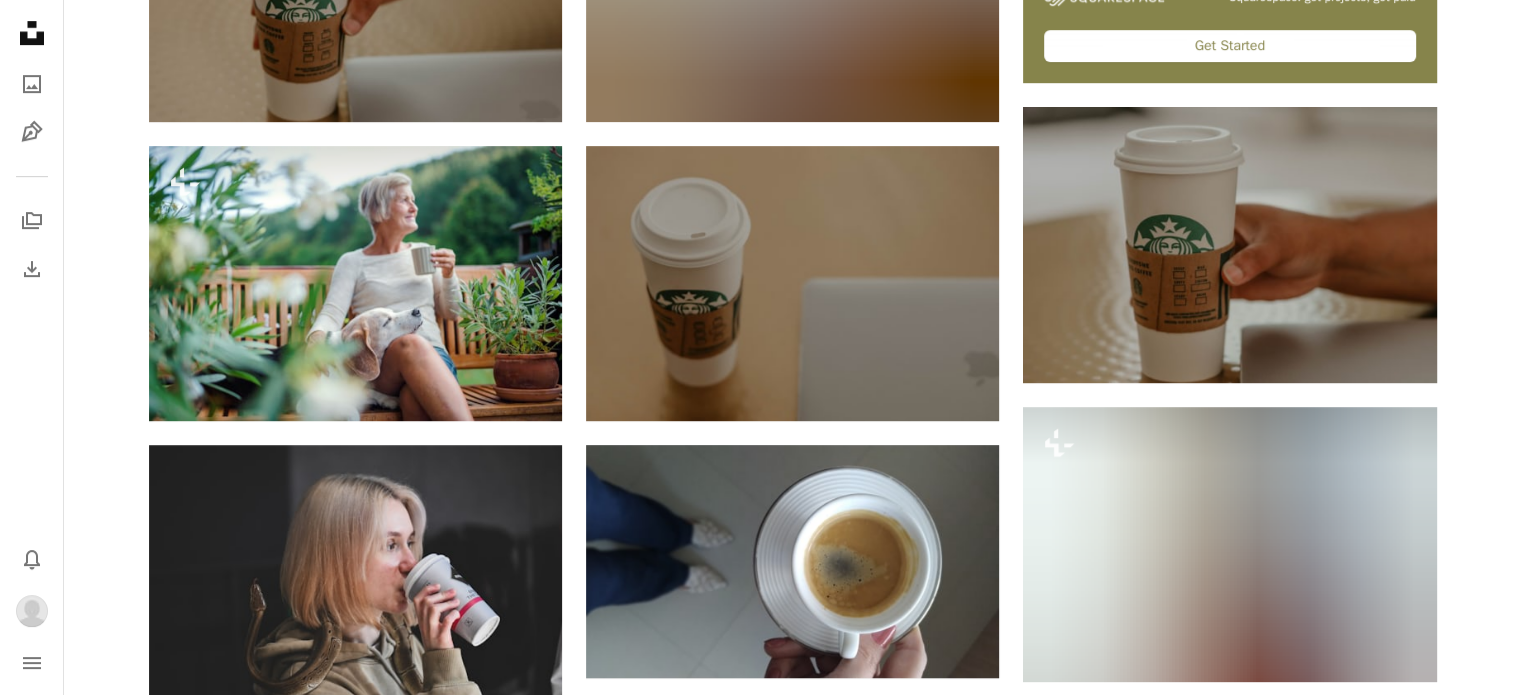 scroll, scrollTop: 1000, scrollLeft: 0, axis: vertical 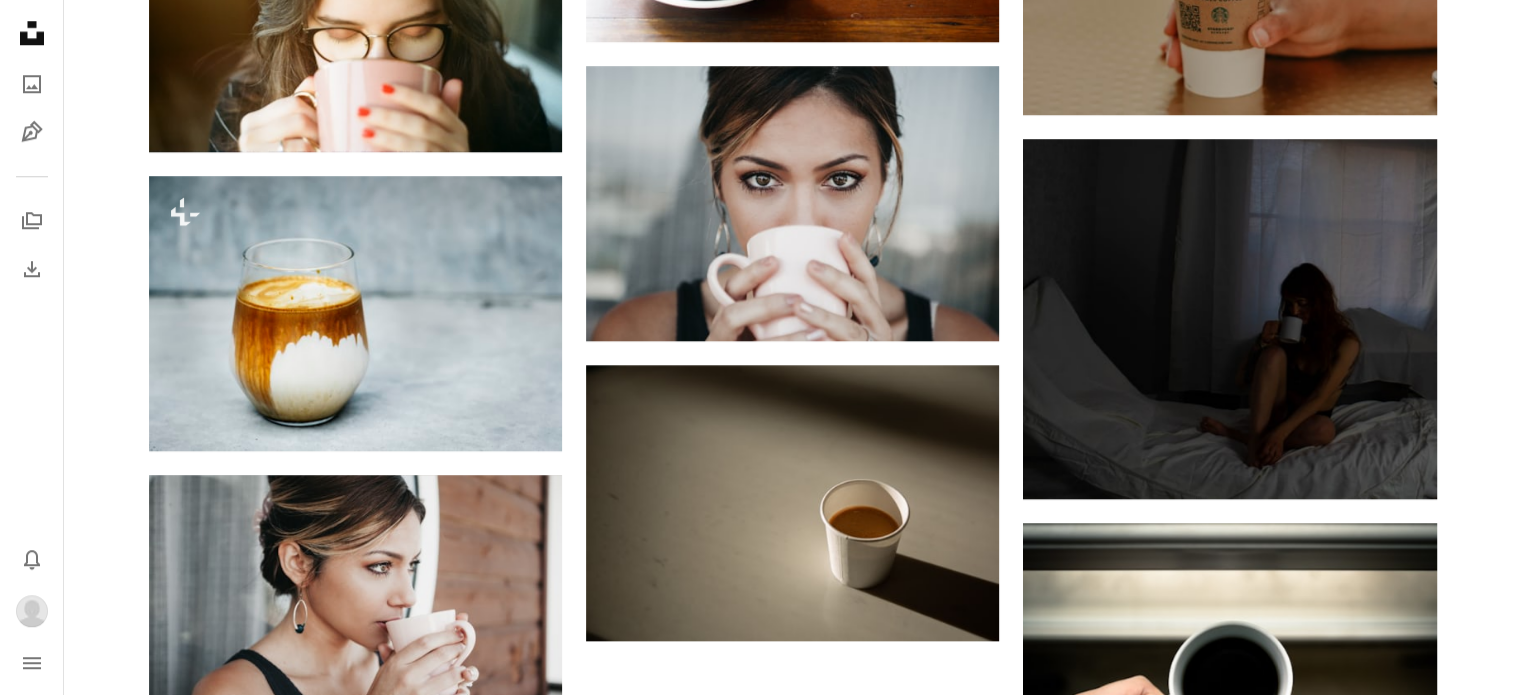 click on "Cargar más" at bounding box center (793, 1172) 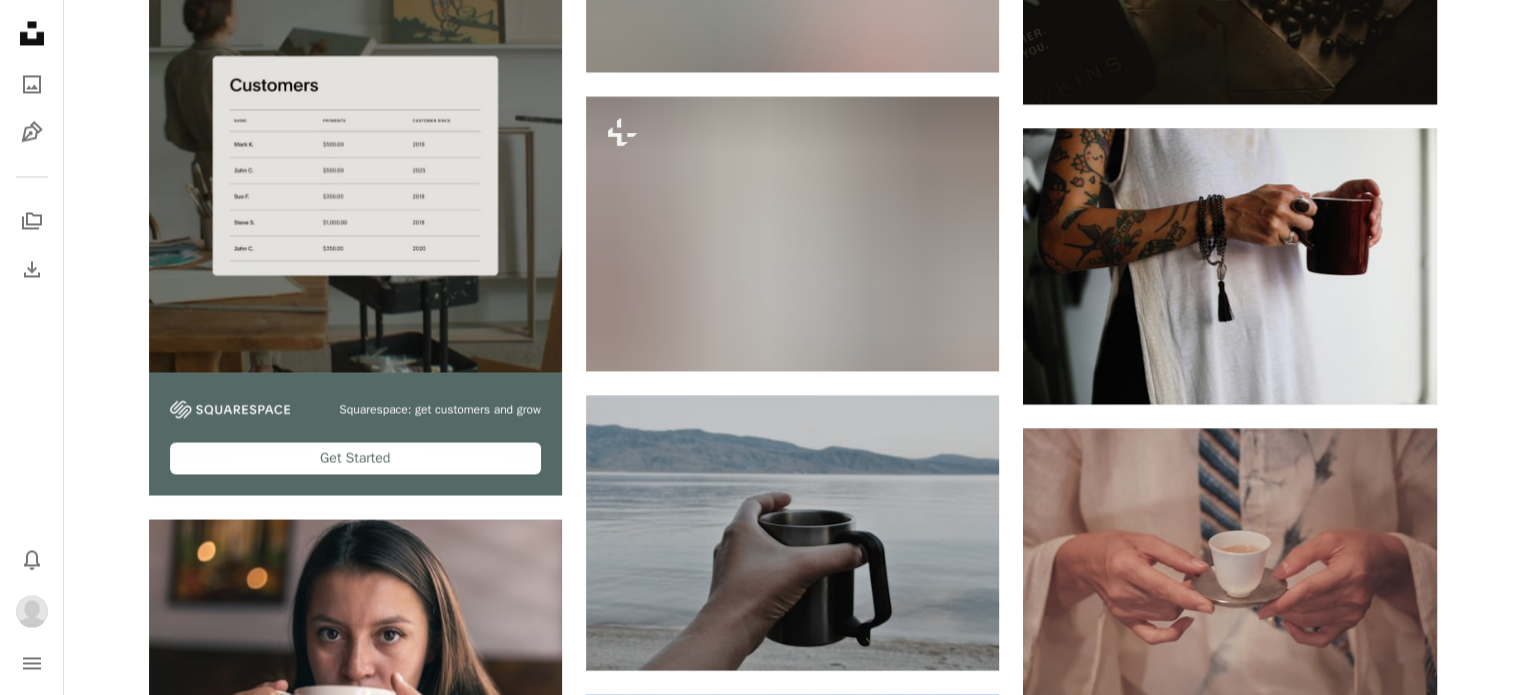 scroll, scrollTop: 3740, scrollLeft: 0, axis: vertical 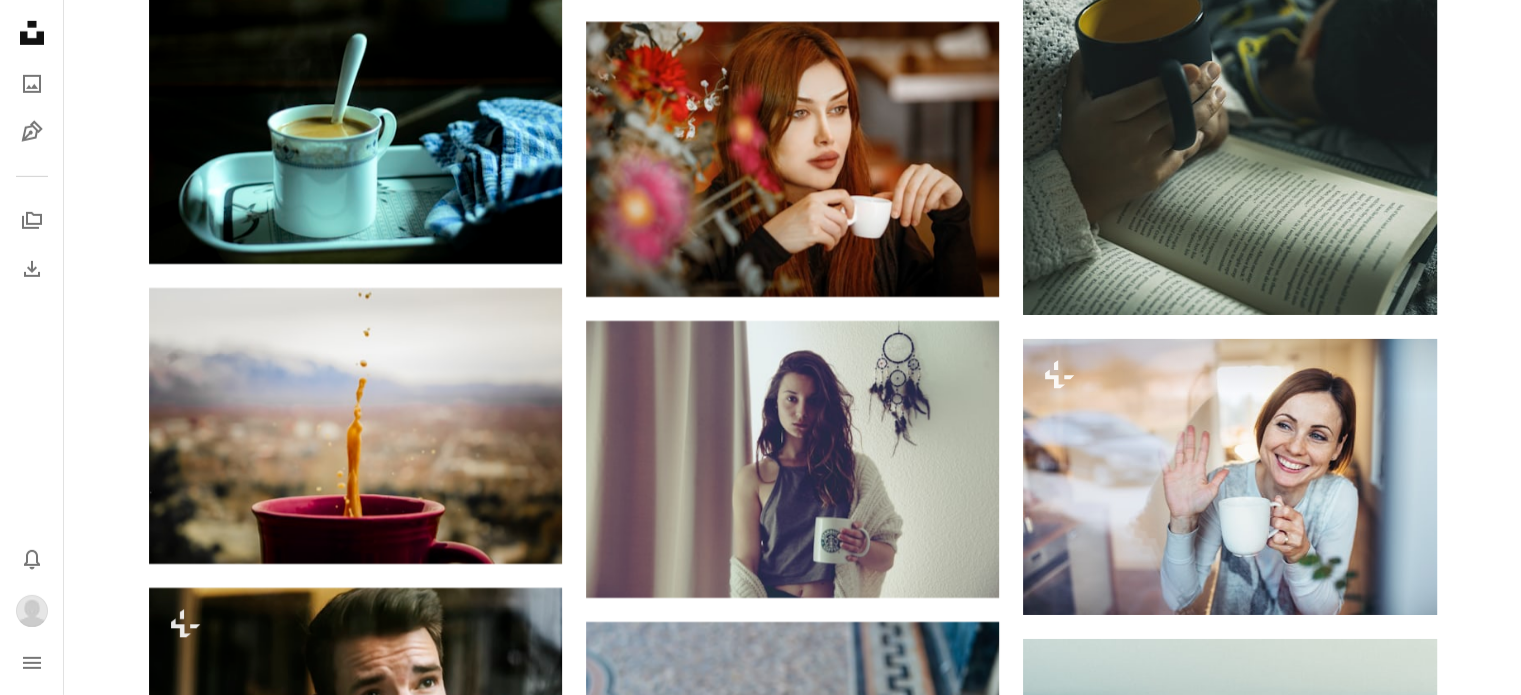 click at bounding box center [1229, 1675] 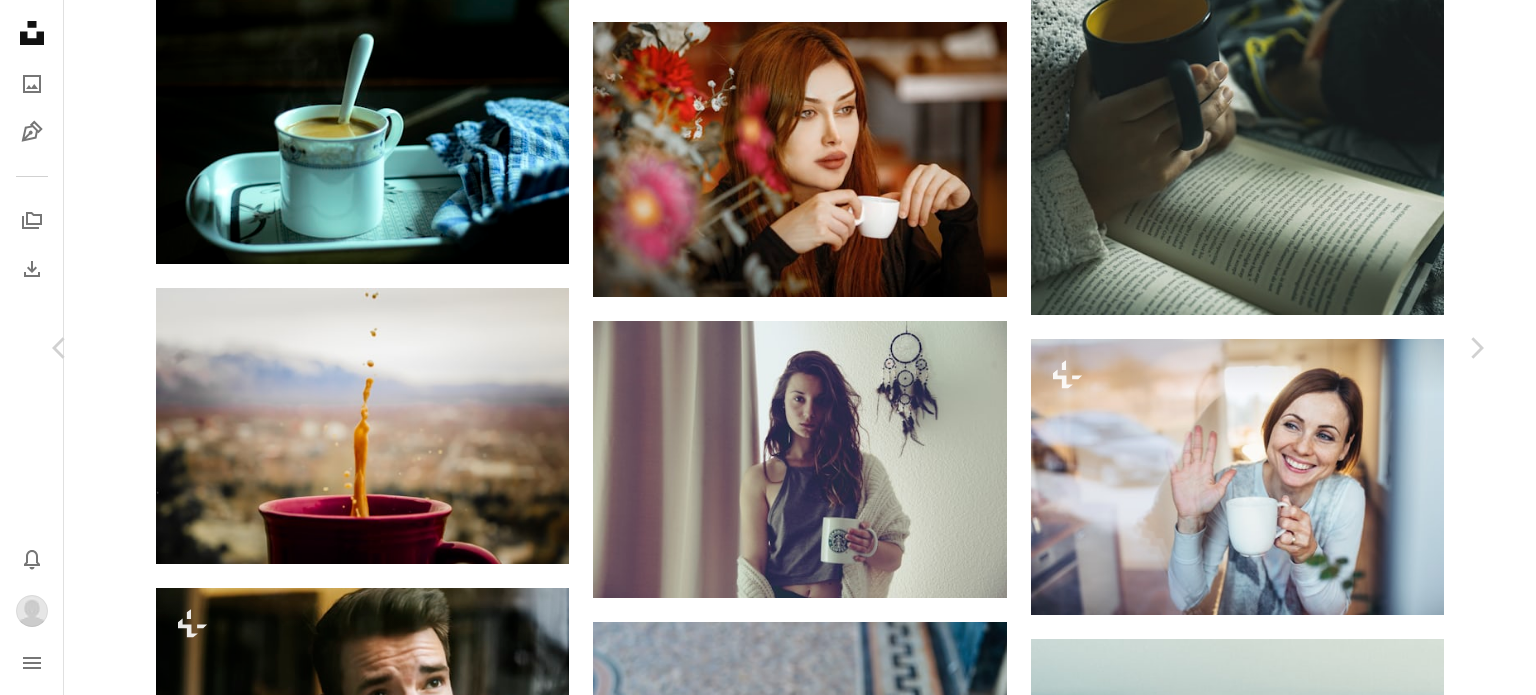scroll, scrollTop: 895, scrollLeft: 0, axis: vertical 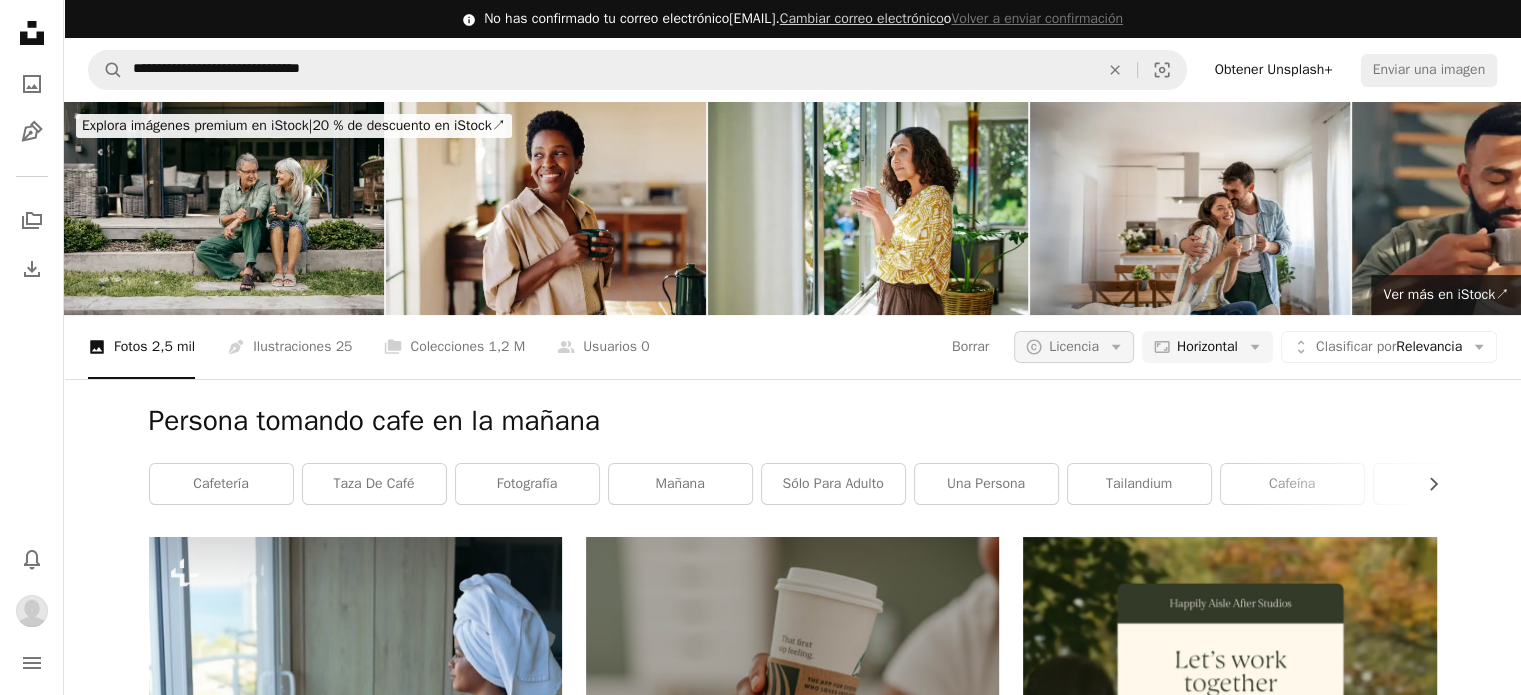 click on "A copyright icon © Licencia Arrow down" at bounding box center [1074, 347] 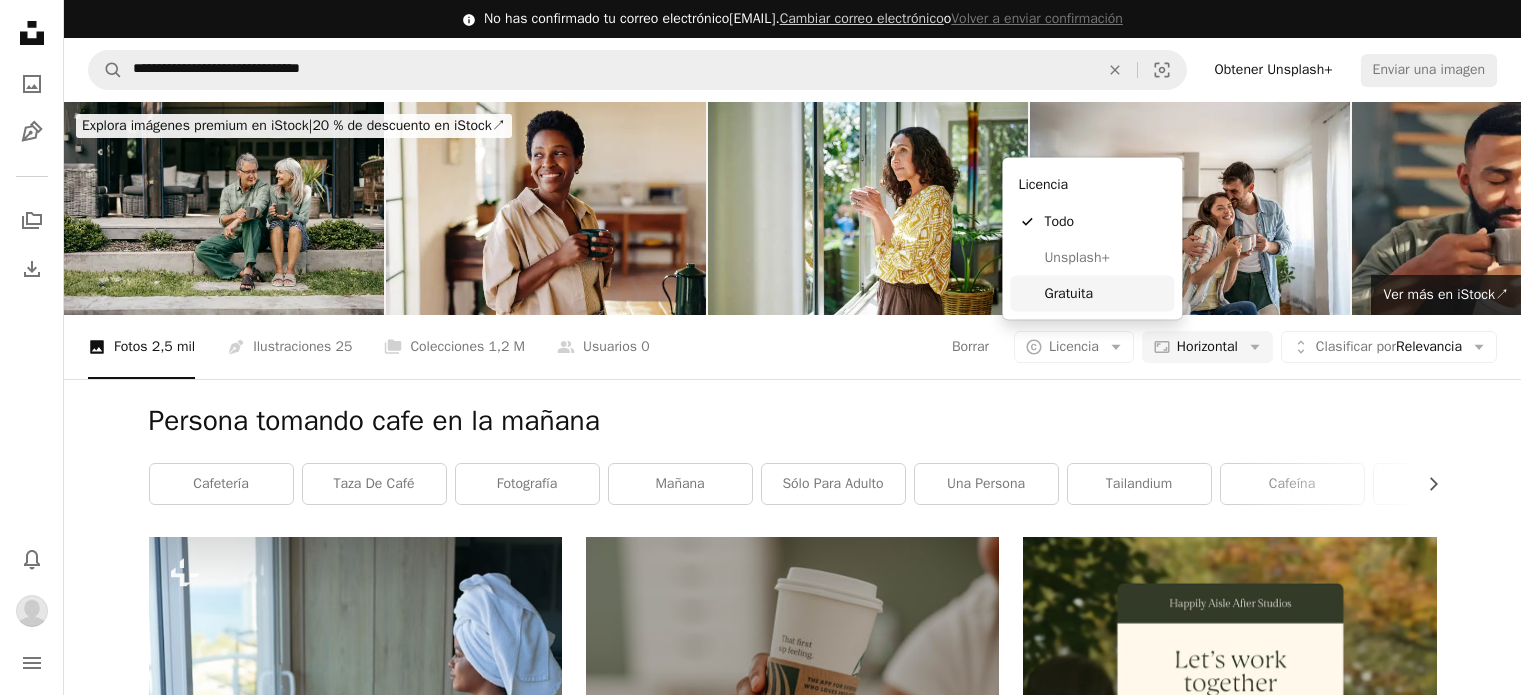 click on "Gratuita" at bounding box center (1092, 294) 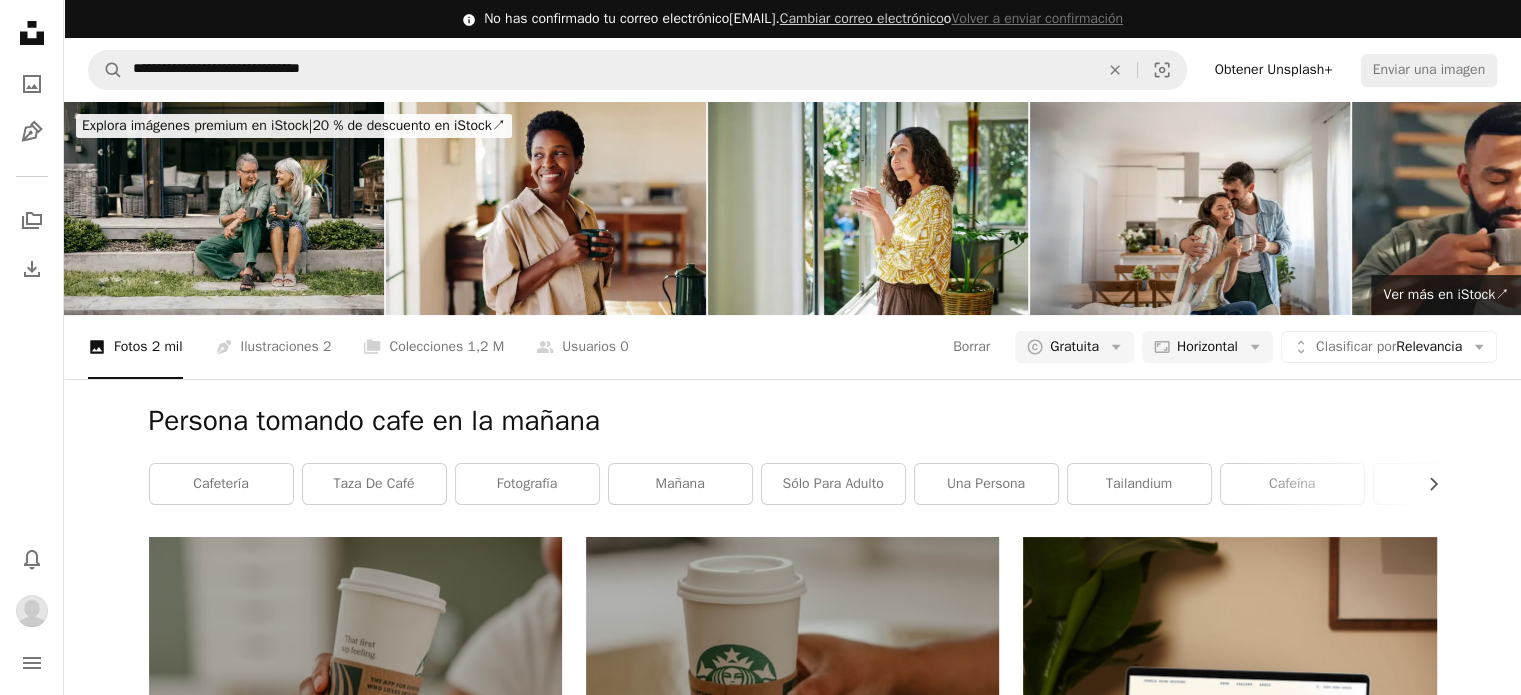 scroll, scrollTop: 0, scrollLeft: 0, axis: both 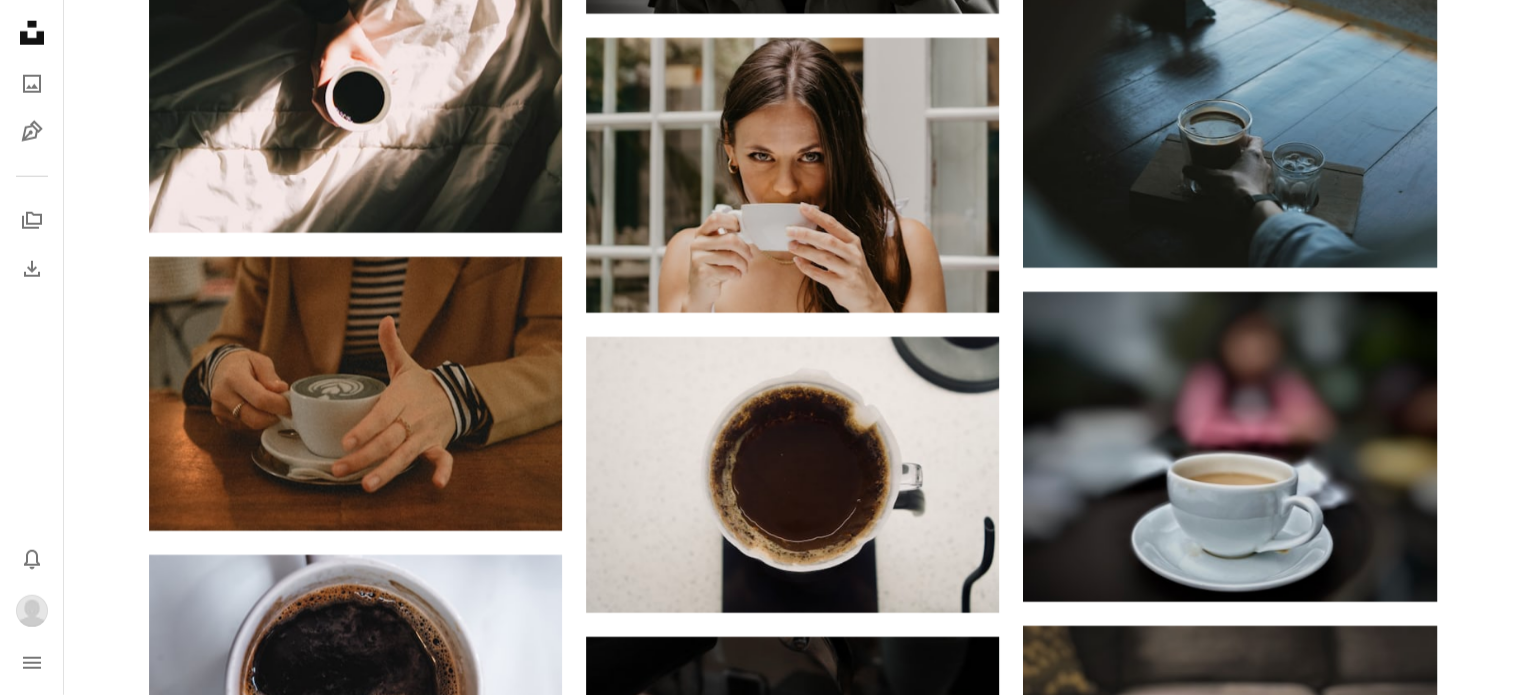 click at bounding box center [1229, 1098] 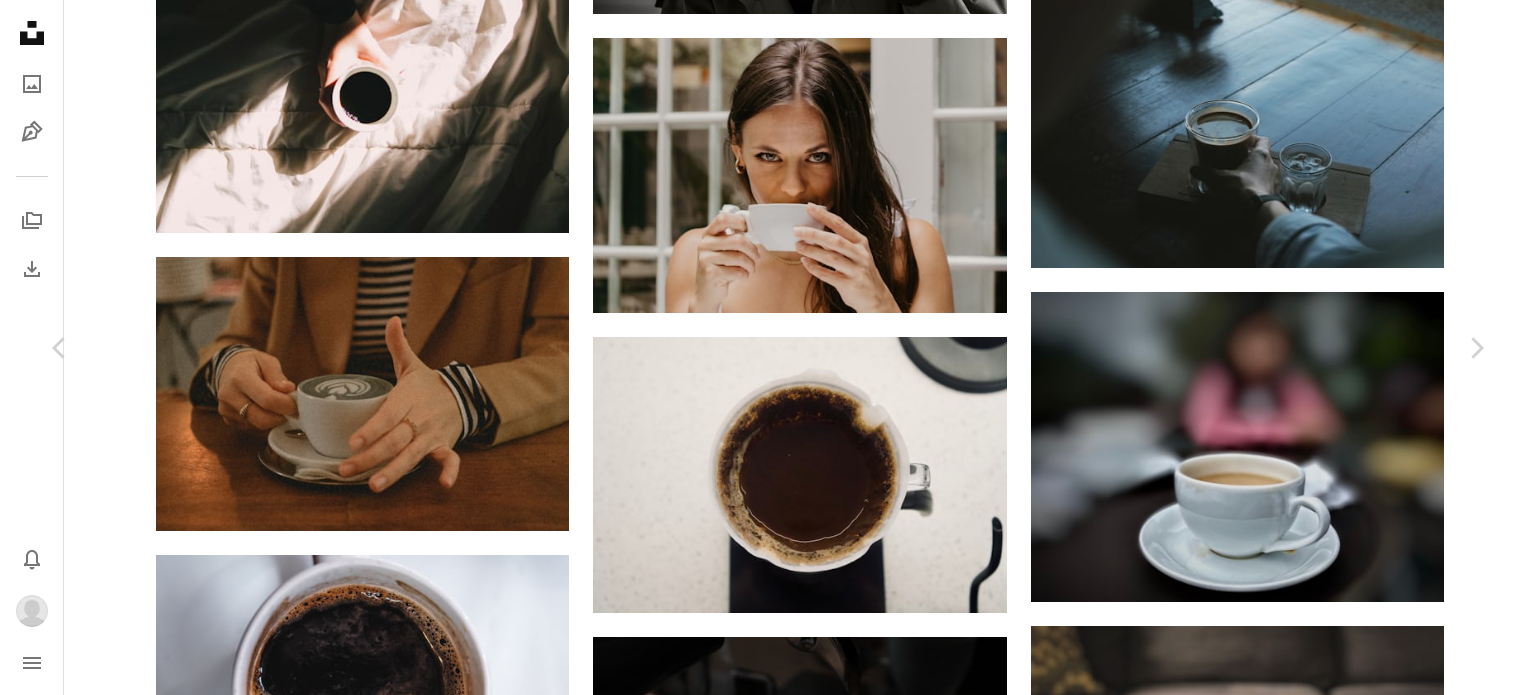 scroll, scrollTop: 0, scrollLeft: 0, axis: both 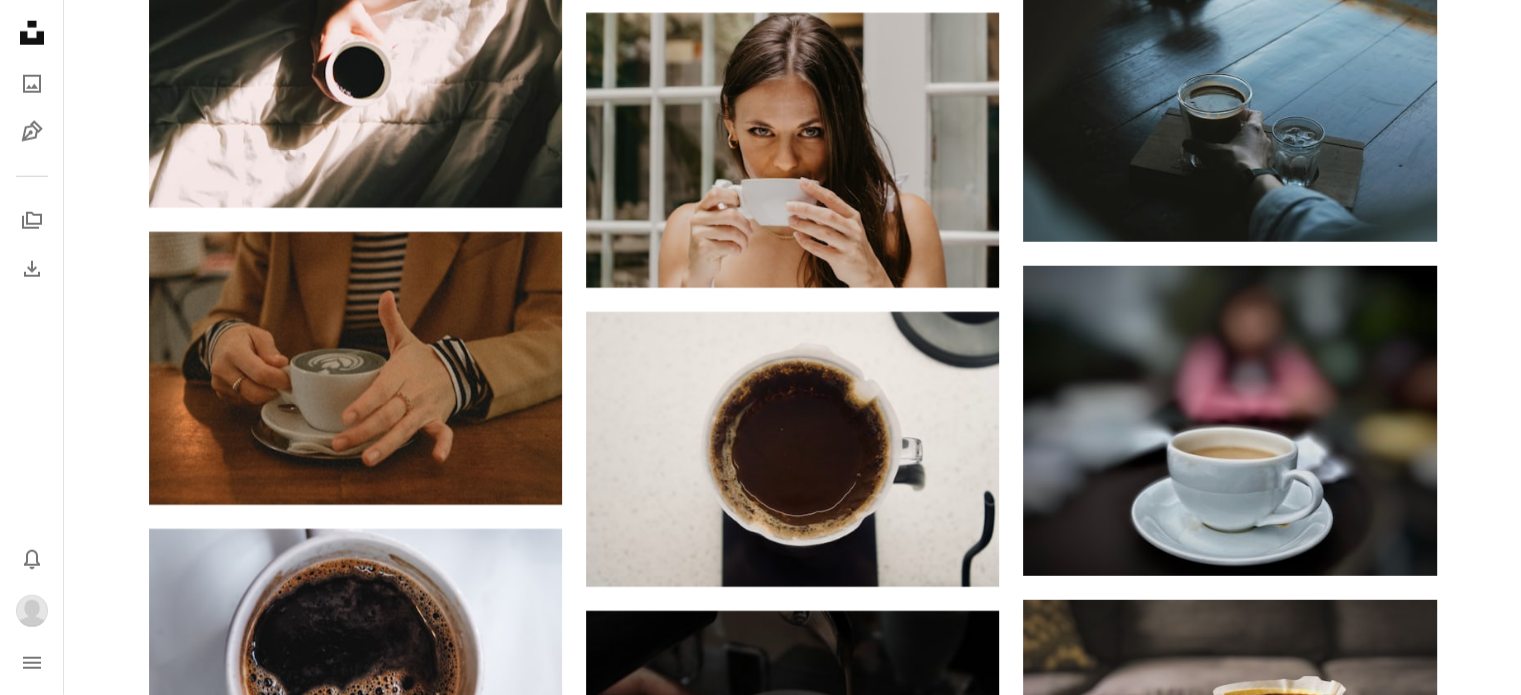click 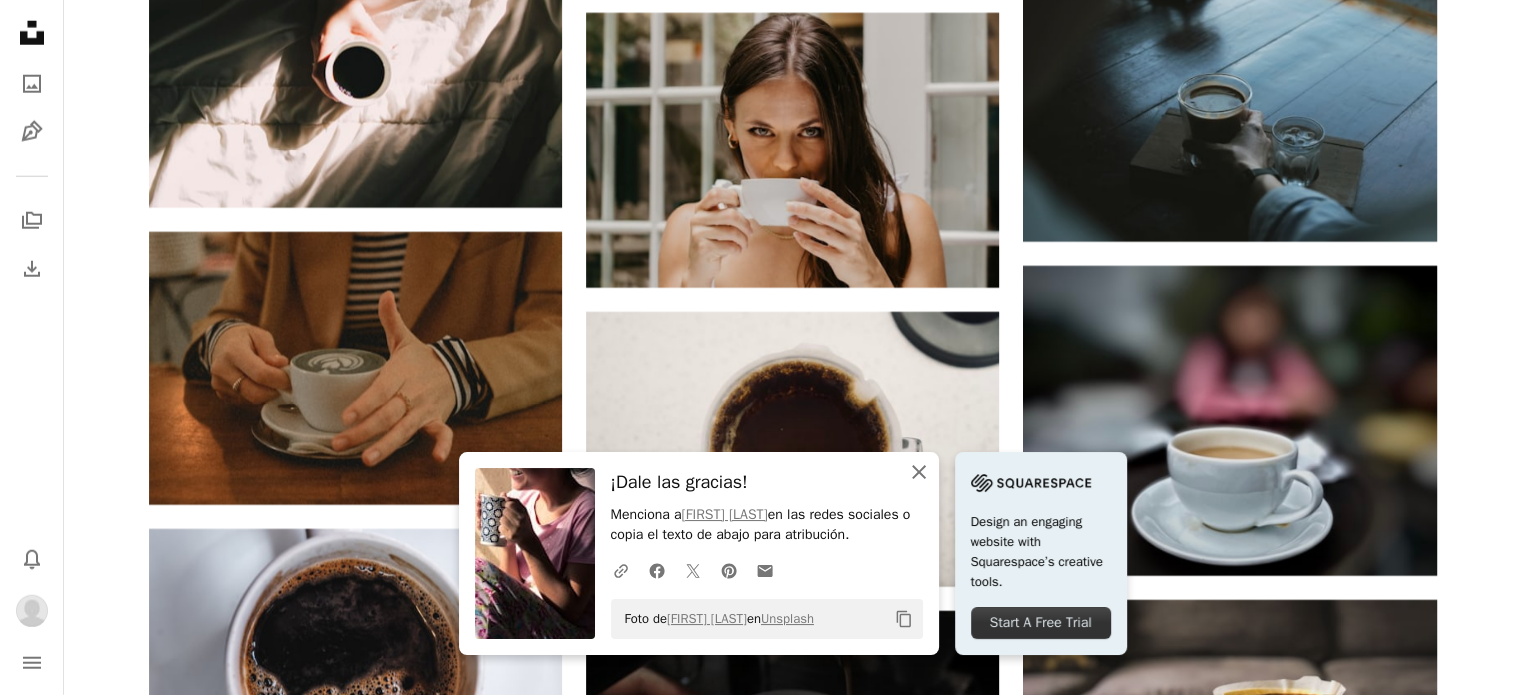 click 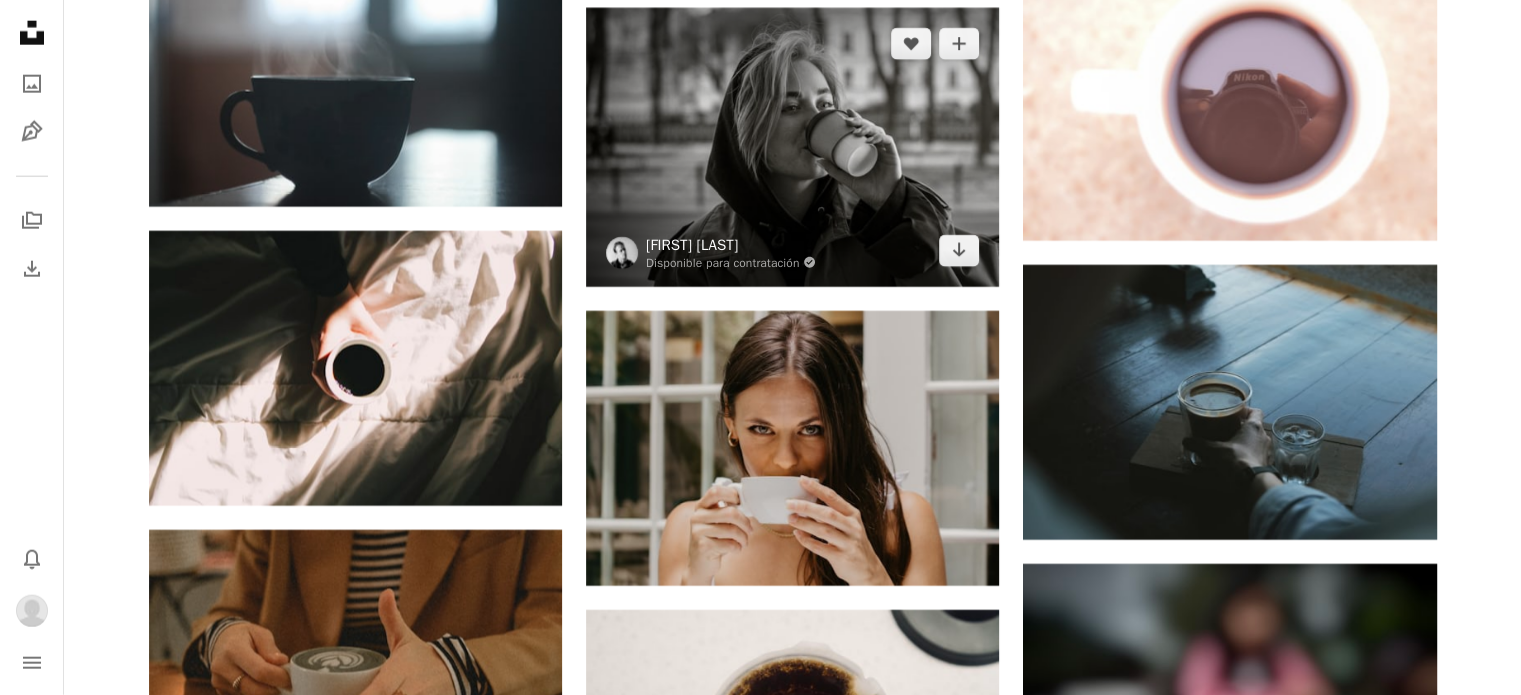 scroll, scrollTop: 5202, scrollLeft: 0, axis: vertical 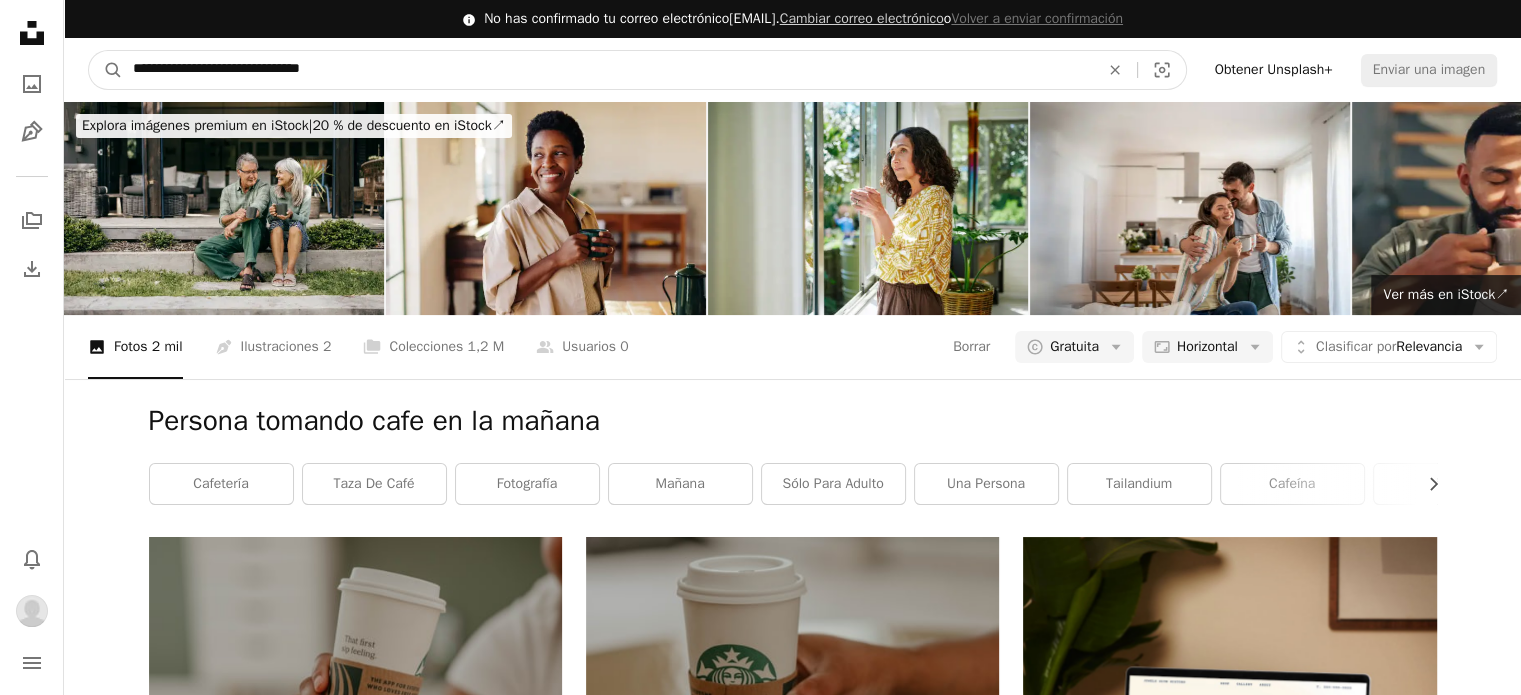 drag, startPoint x: 839, startPoint y: 66, endPoint x: 32, endPoint y: 8, distance: 809.0816 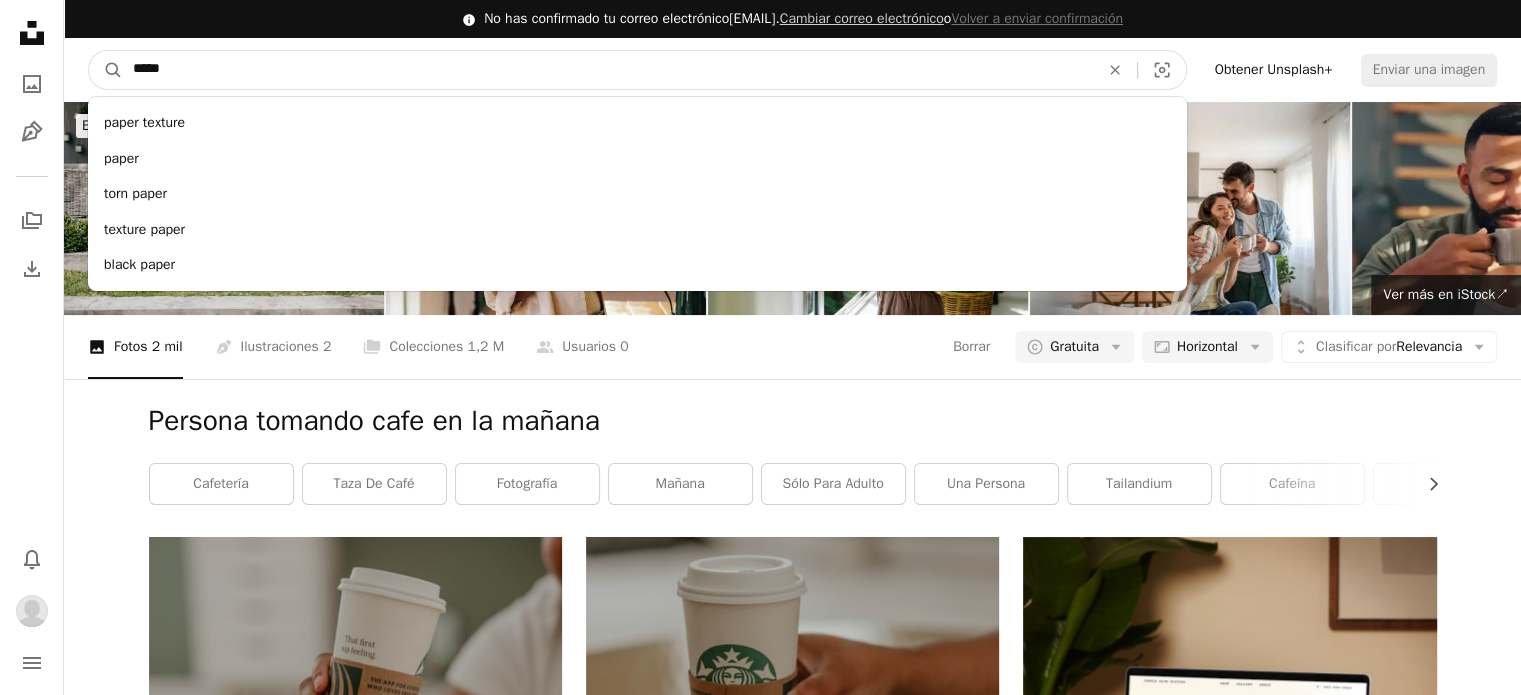 type on "*****" 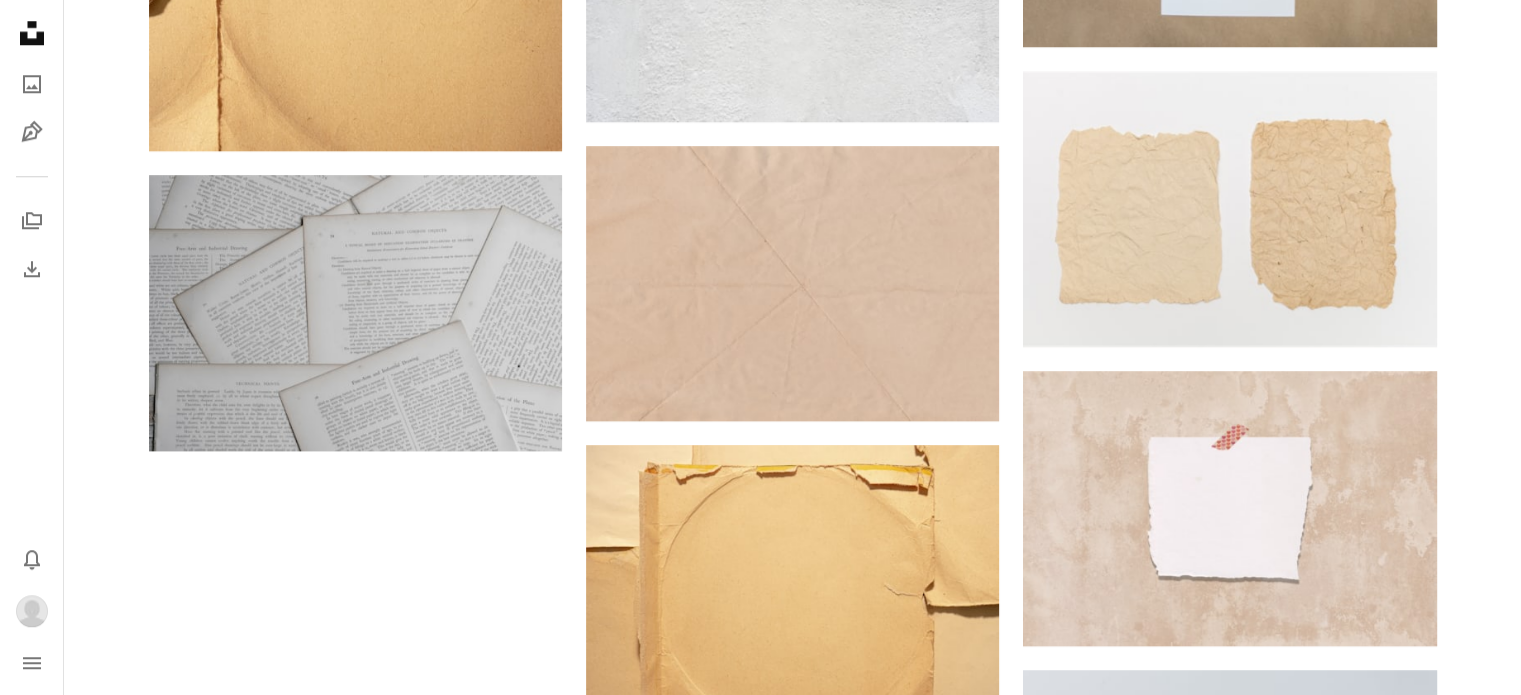 scroll, scrollTop: 1917, scrollLeft: 0, axis: vertical 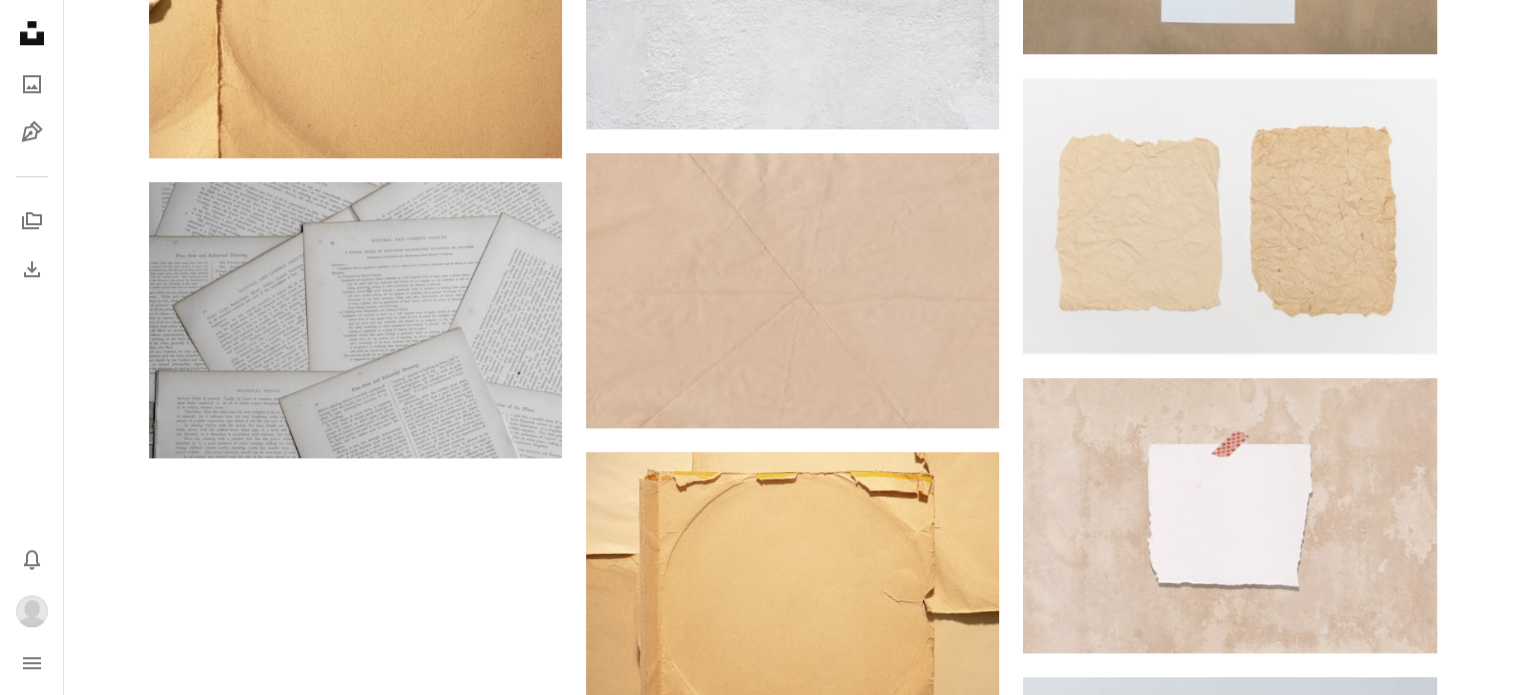 click on "Cargar más" at bounding box center [793, 1304] 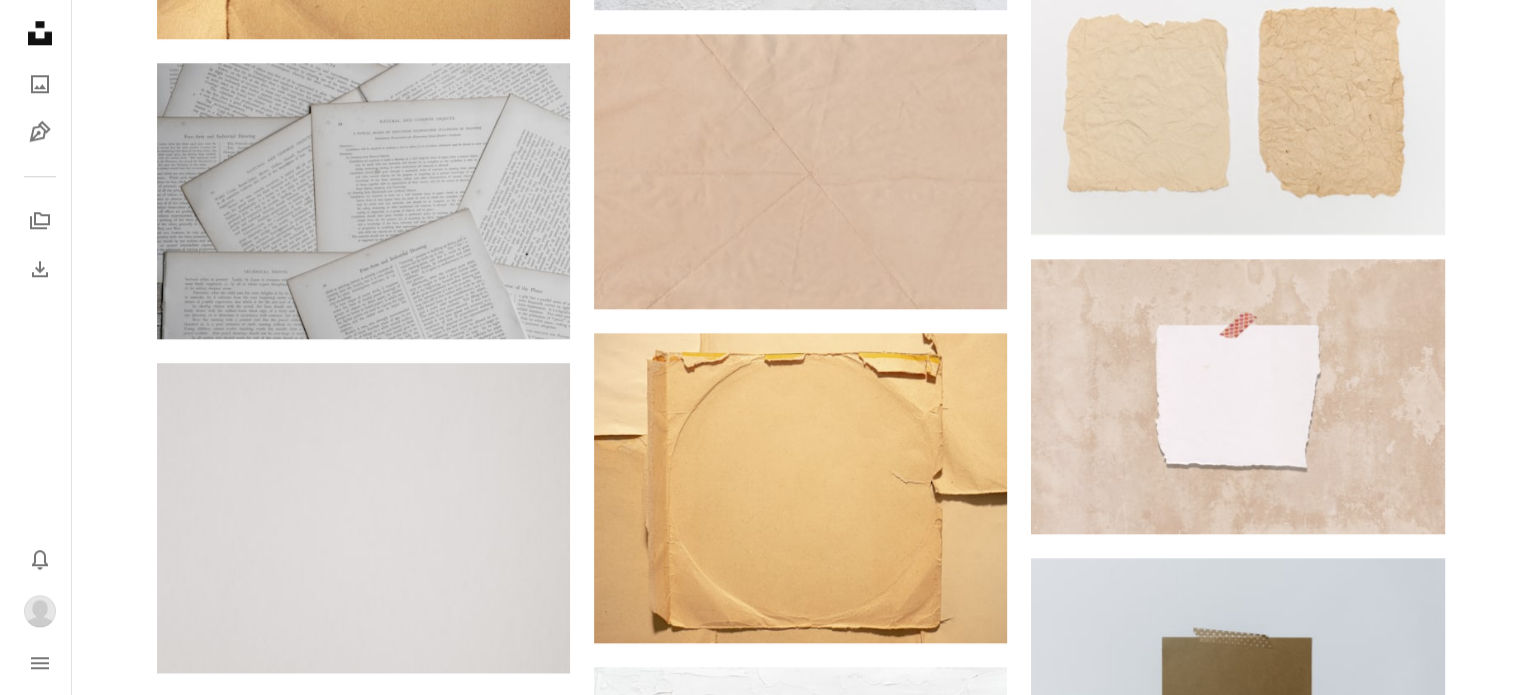 scroll, scrollTop: 1817, scrollLeft: 0, axis: vertical 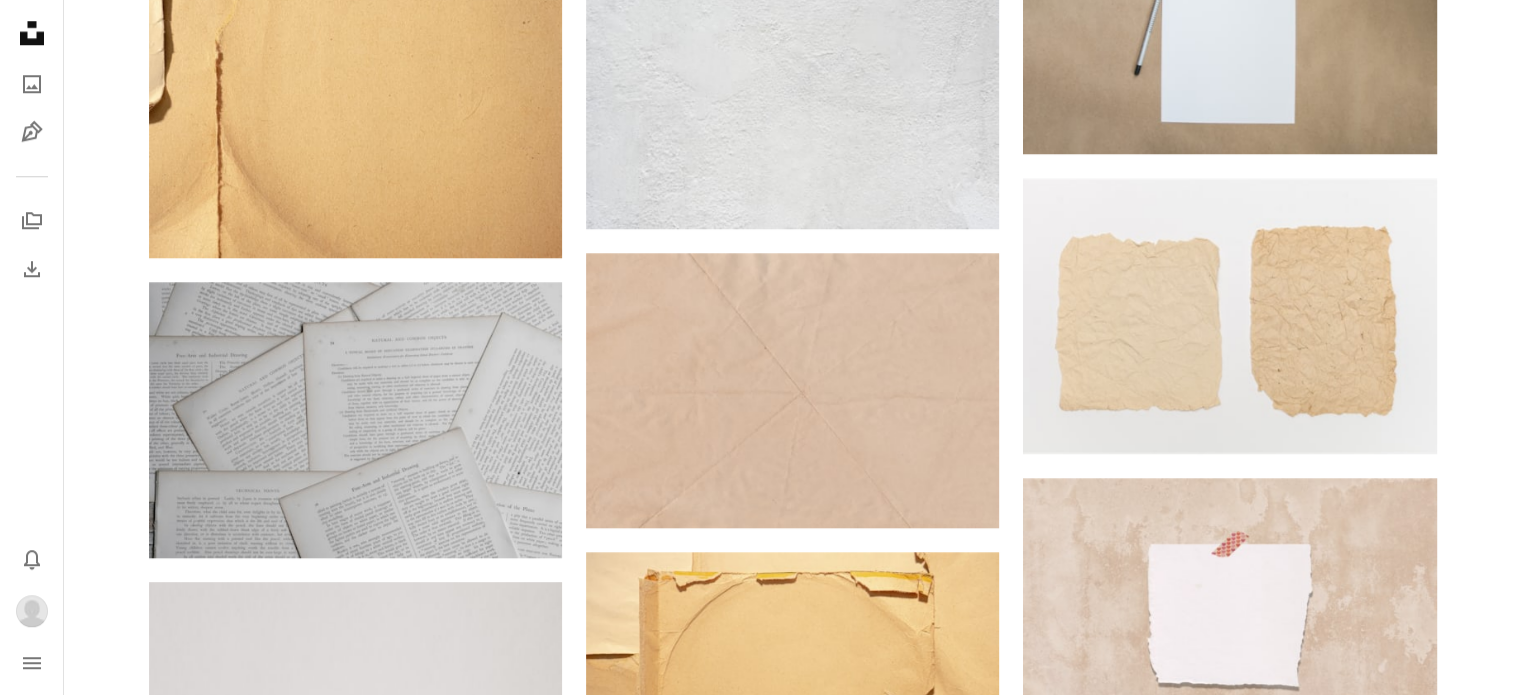 click on "Kelly Sikkema" at bounding box center (1109, 988) 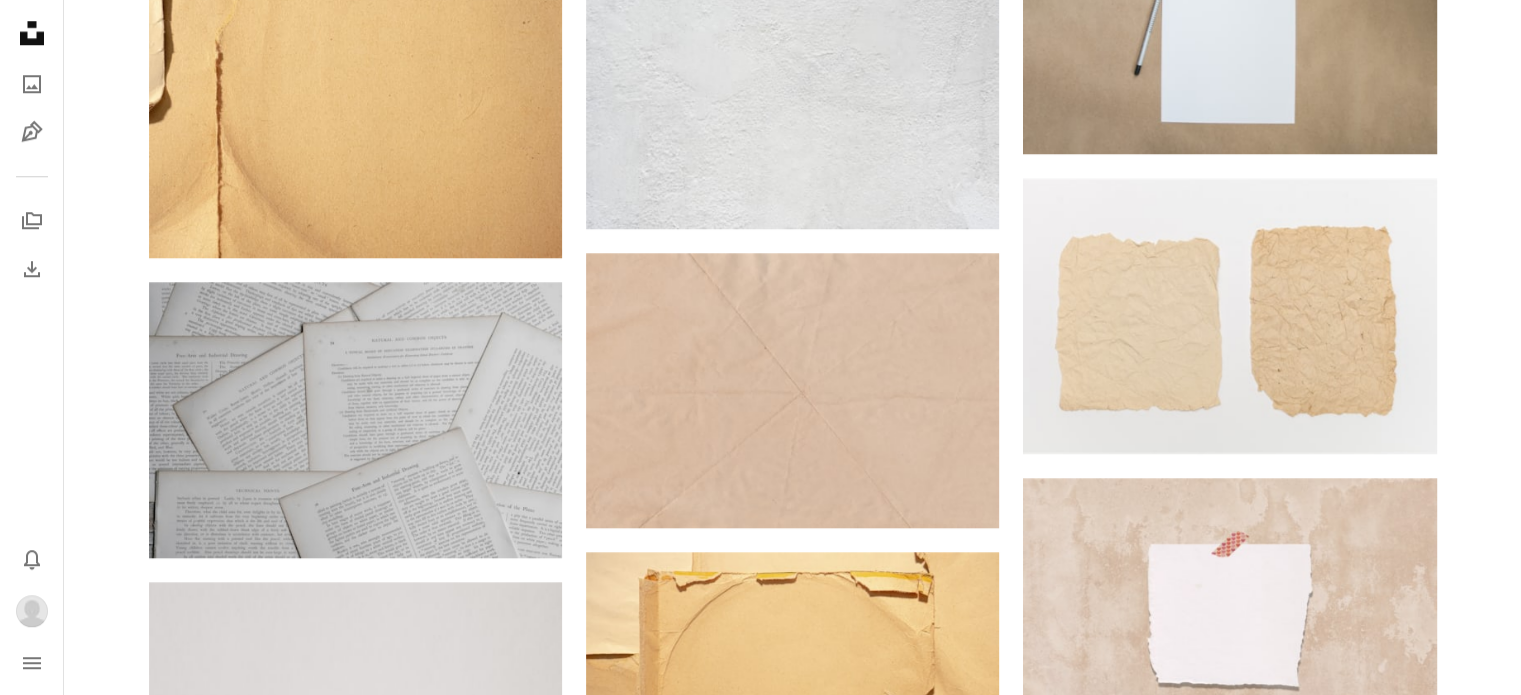 click at bounding box center (1229, 900) 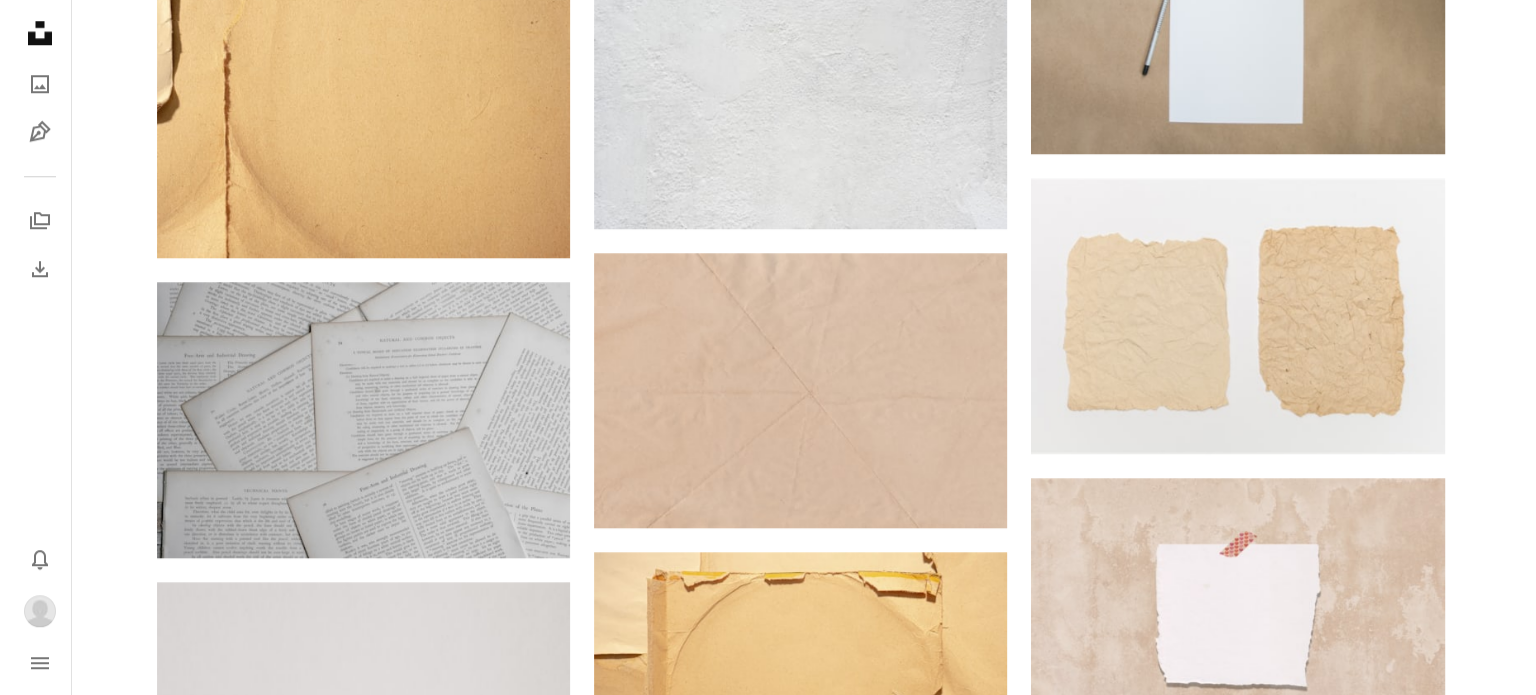 scroll, scrollTop: 0, scrollLeft: 0, axis: both 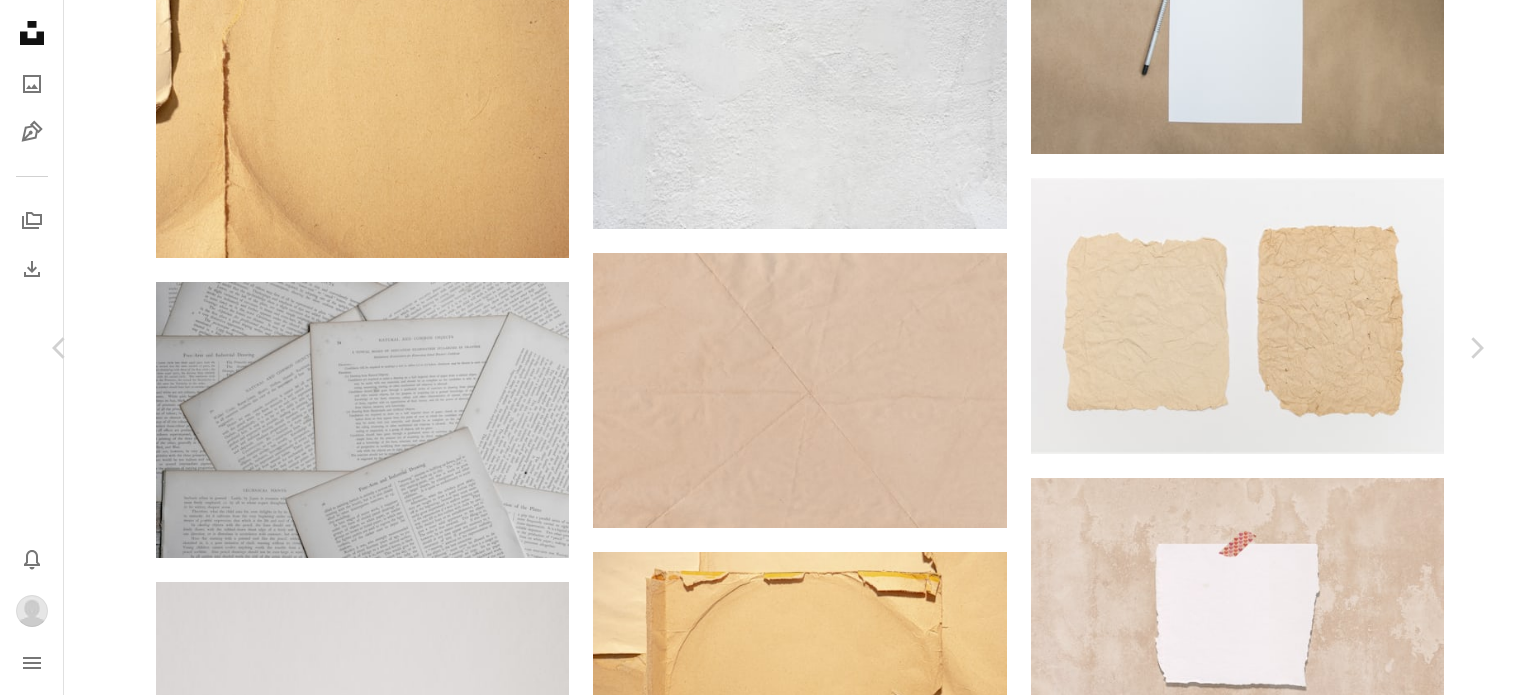 click on "An X shape Chevron left Chevron right Kelly Sikkema kellysikkema A heart A plus sign Descargar Chevron down Zoom in Visualizaciones 8.695.174 Descargas 36.244 A forward-right arrow Compartir Info icon Información More Actions Calendar outlined Publicado el  26 de julio de 2018 Camera NIKON CORPORATION, NIKON D500 Safety Uso gratuito bajo la  Licencia Unsplash papel diseño maqueta marrón tarjeta oficio marcador de posición cinta espacio en blanco vacío dots punto mantener lunares Reciclado Cartulina Kraft washi fondo verde Explora imágenes premium relacionadas en iStock  |  Ahorra un 20 % con el código UNSPLASH20 Ver más en iStock  ↗ Imágenes relacionadas A heart A plus sign Ryul Davidson Arrow pointing down Plus sign for Unsplash+ A heart A plus sign Getty Images Para  Unsplash+ A lock Descargar A heart A plus sign Kelly Sikkema Arrow pointing down Plus sign for Unsplash+ A heart A plus sign Mohamed Nohassi Para  Unsplash+ A lock Descargar A heart A plus sign Kevin Lanceplaine Arrow pointing down" at bounding box center (768, 6240) 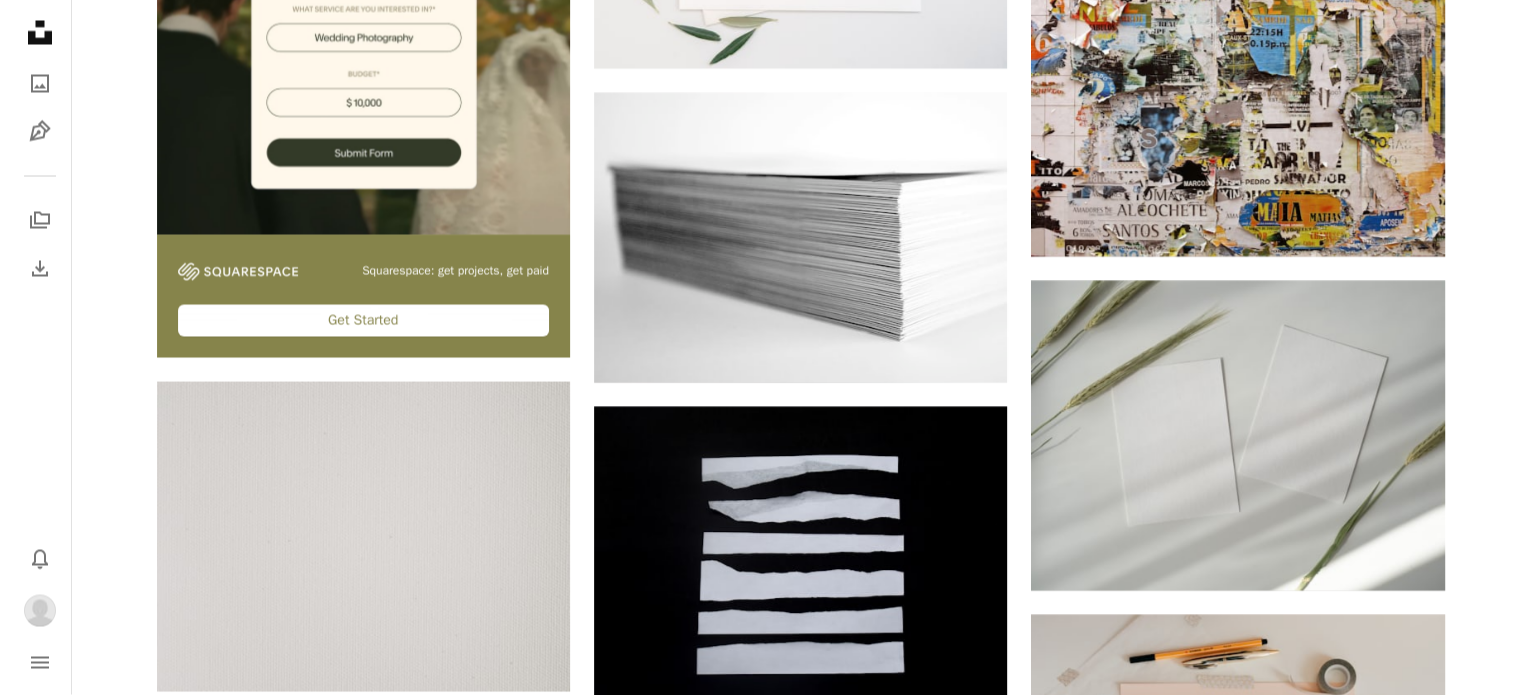 scroll, scrollTop: 3517, scrollLeft: 0, axis: vertical 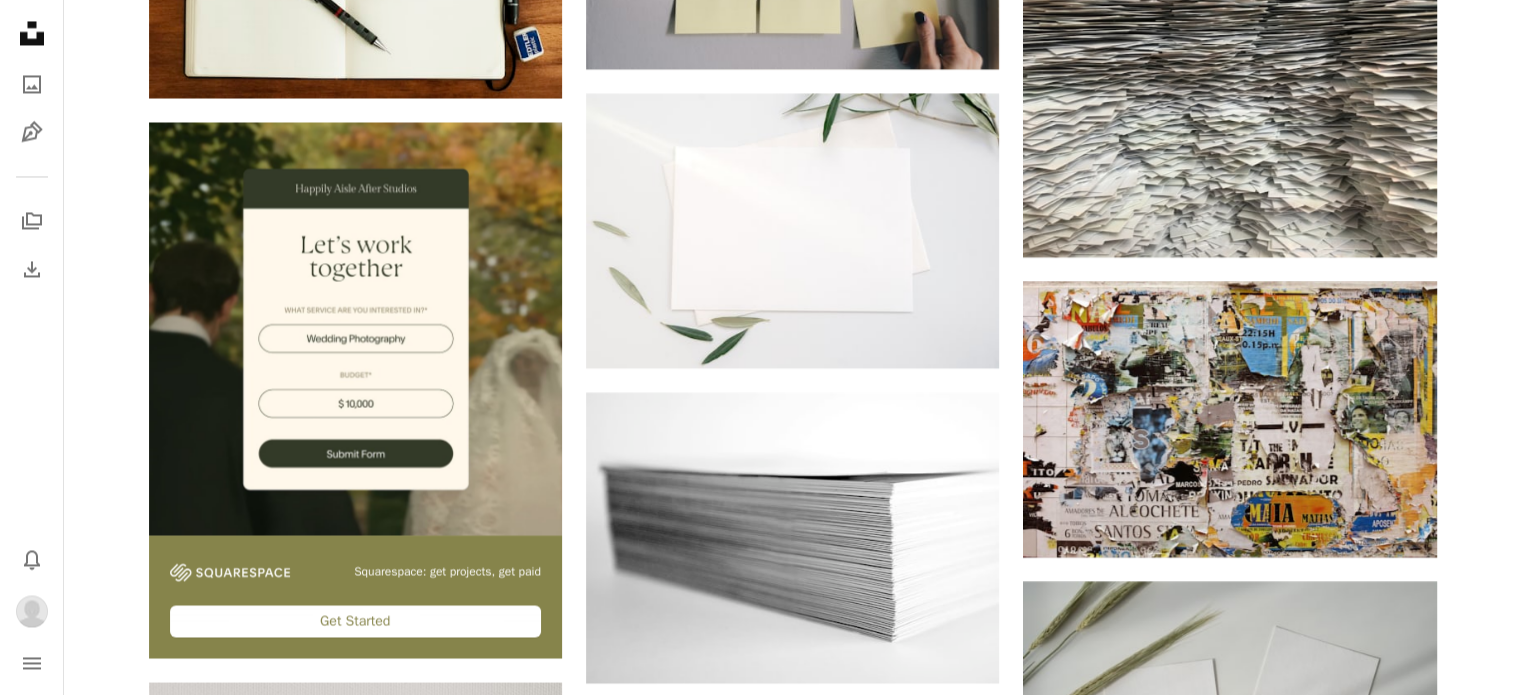 click at bounding box center [1229, 1051] 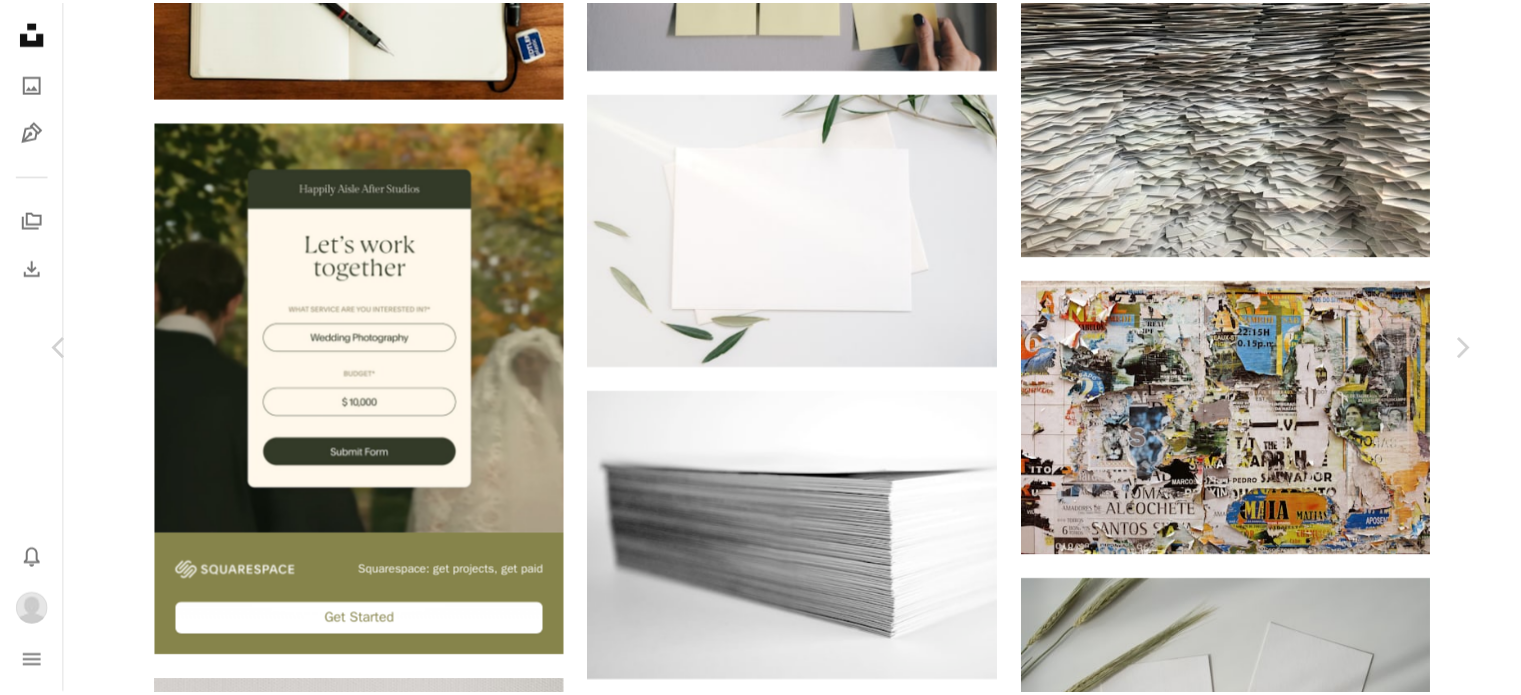 scroll, scrollTop: 0, scrollLeft: 0, axis: both 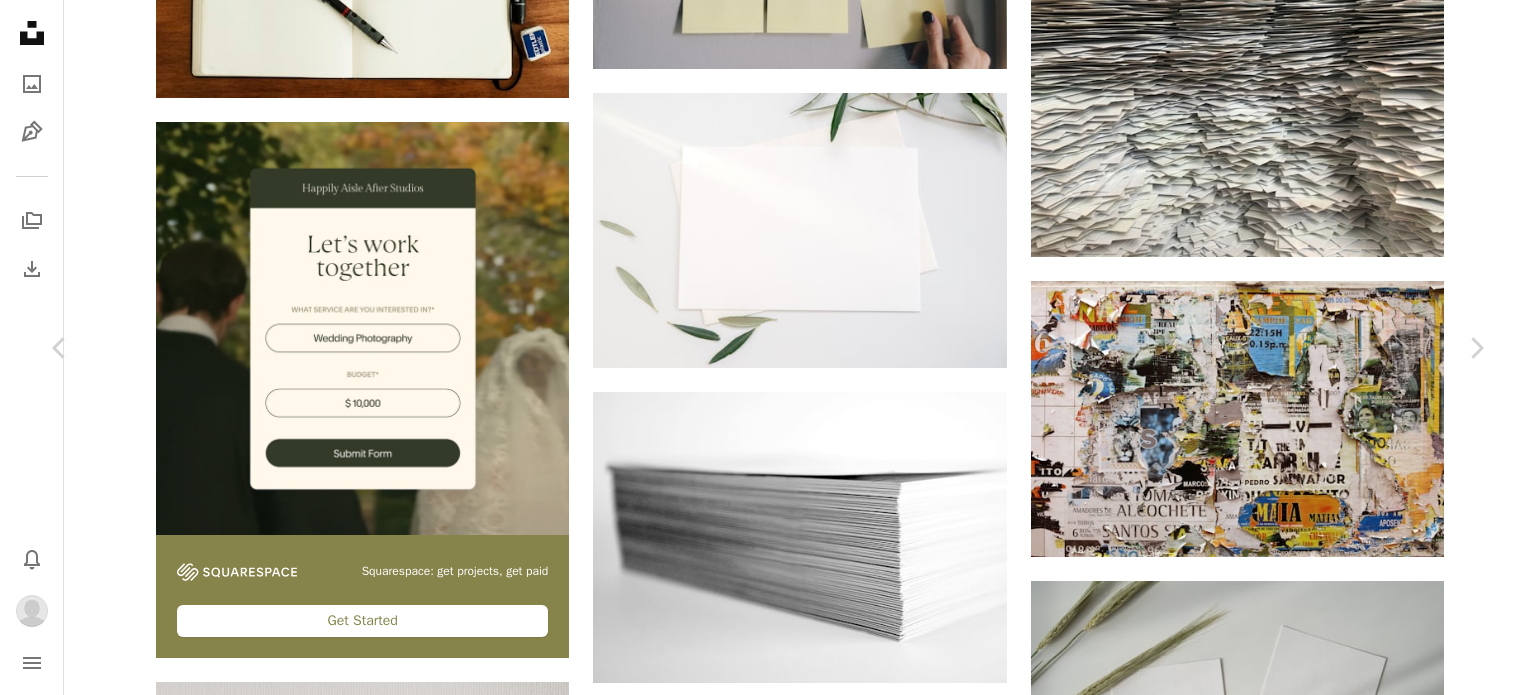 click on "Descargar" at bounding box center (1300, 6340) 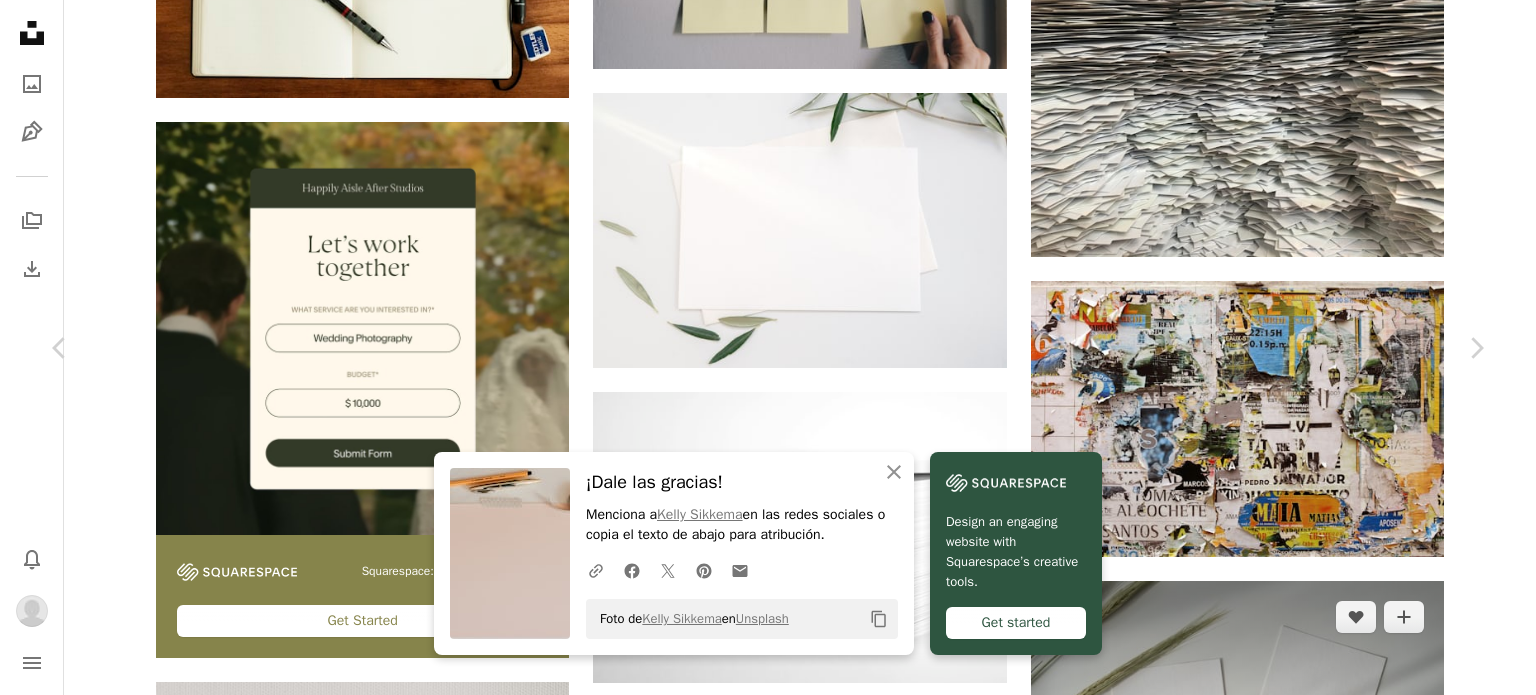 click on "An X shape Chevron left Chevron right An X shape Cerrar ¡Dale las gracias! Menciona a [NAME] [LAST] en las redes sociales o copia el texto de abajo para atribución. A URL sharing icon (chains) Facebook icon X (formerly Twitter) icon Pinterest icon An envelope Foto de [NAME] [LAST] en Unsplash
Copy content Design an engaging website with Squarespace’s creative tools. Get started [NAME] [LAST] [NAME] [LAST] A heart A plus sign Descargar Chevron down Zoom in Visualizaciones 26.022.378 Descargas 185.478 Presentado en Fotos , Negocios y Trabajo A forward-right arrow Compartir Info icon Información More Actions Calendar outlined Publicado el 17 de noviembre de 2017 Camera NIKON CORPORATION, NIKON D5100 Safety Uso gratuito bajo la Licencia Unsplash arte negro trabajo papel rosado papel pintado artístico escritura escritorio dibujo artista Fondo del papel herramientas línea Flatlay cosas página femenino Artesanía marcador Explora imágenes premium relacionadas en iStock | ↗ A heart" at bounding box center (768, 6640) 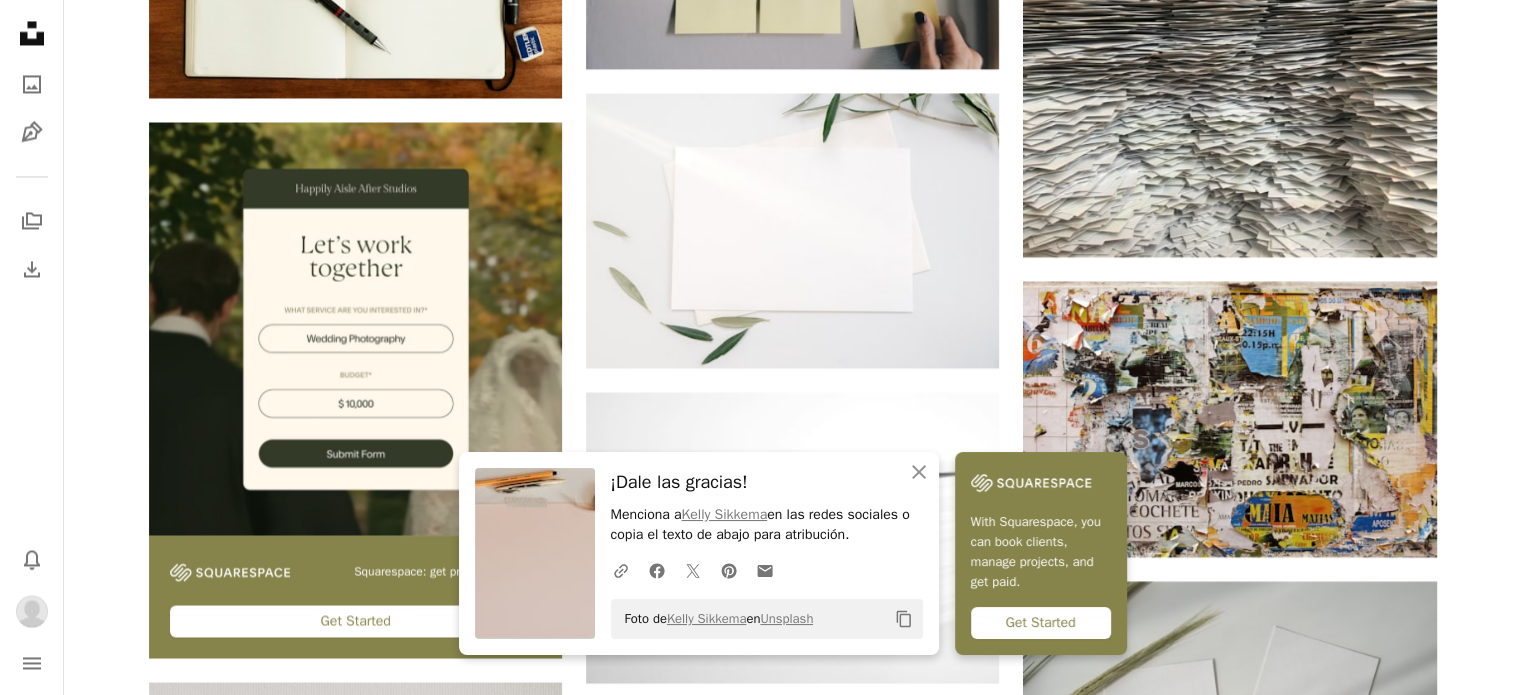 scroll, scrollTop: 0, scrollLeft: 0, axis: both 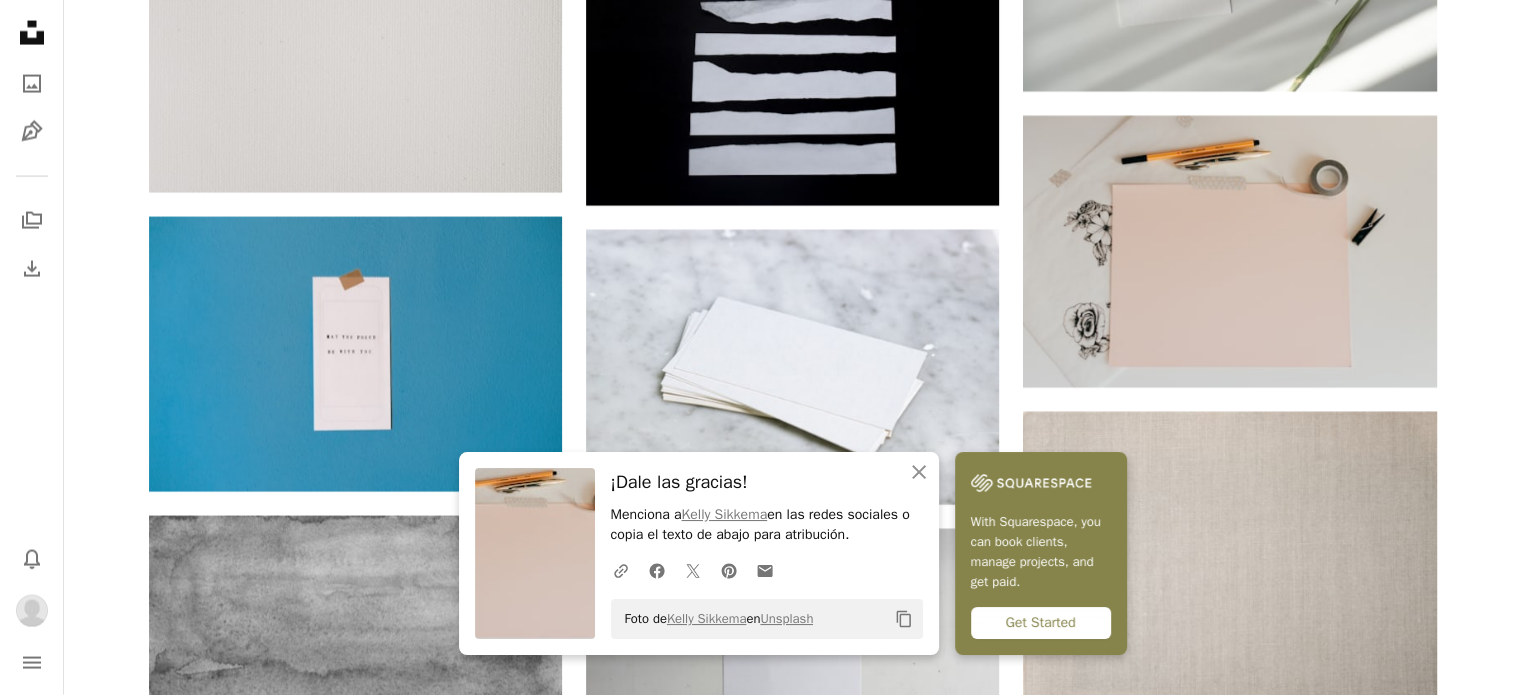click at bounding box center (355, 970) 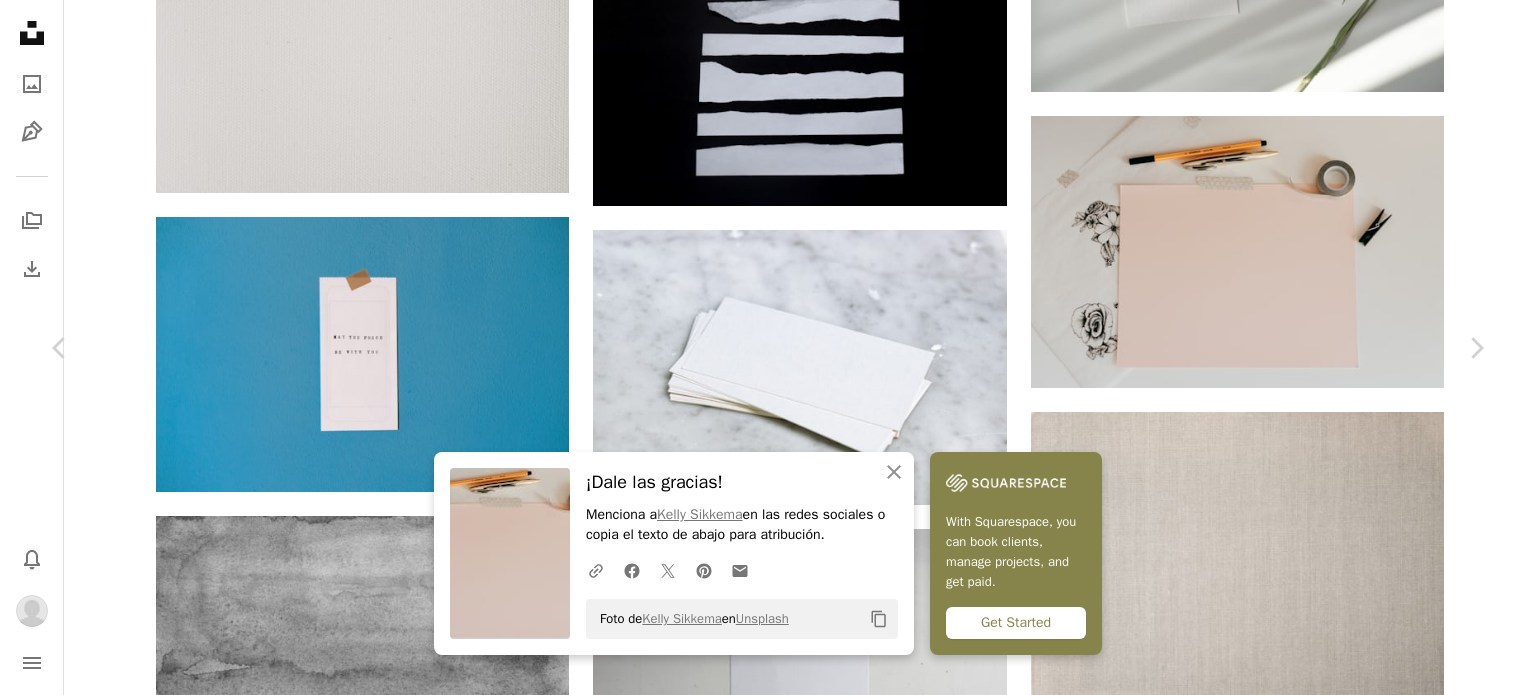 scroll, scrollTop: 0, scrollLeft: 0, axis: both 